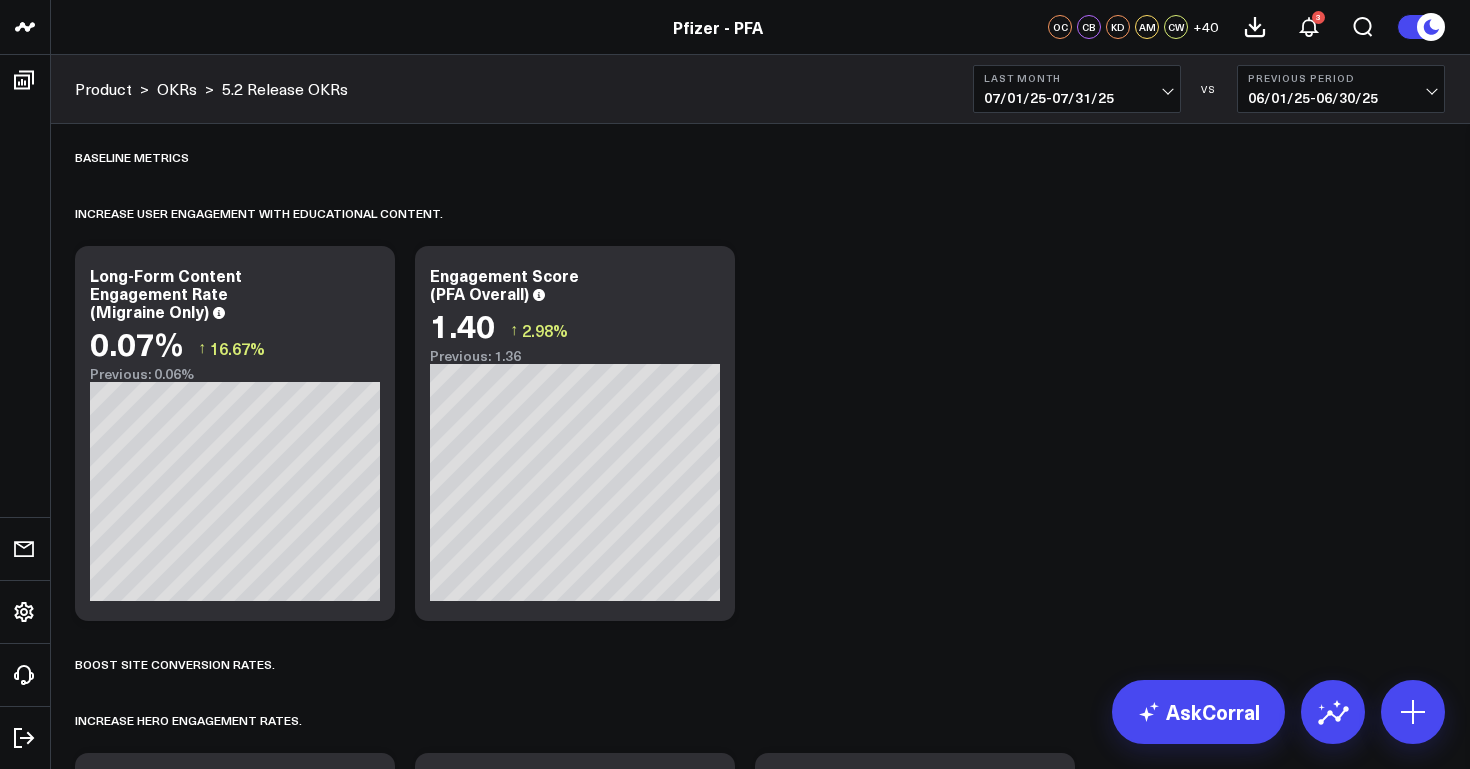 scroll, scrollTop: 3920, scrollLeft: 0, axis: vertical 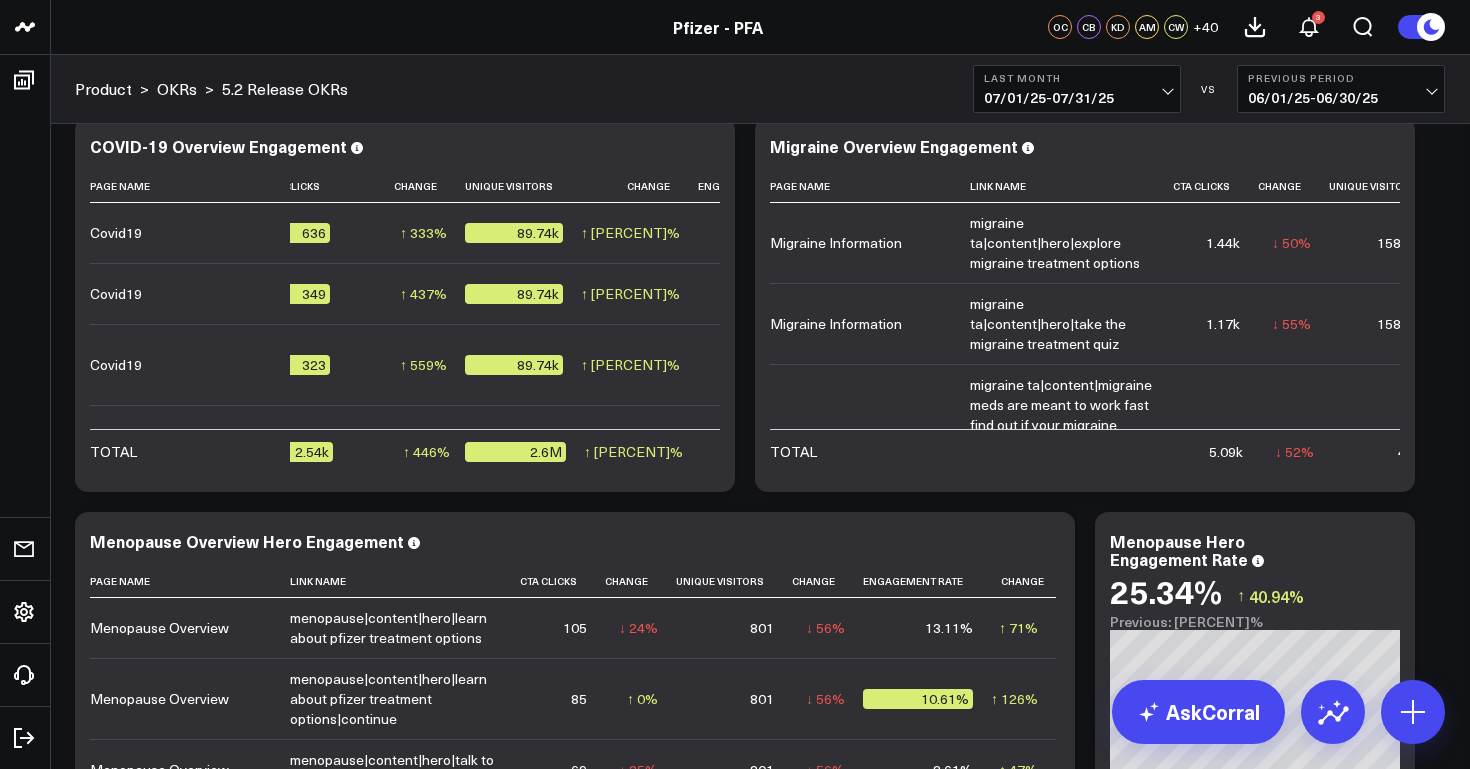 click on "07/01/25  -  07/31/25" at bounding box center [1077, 98] 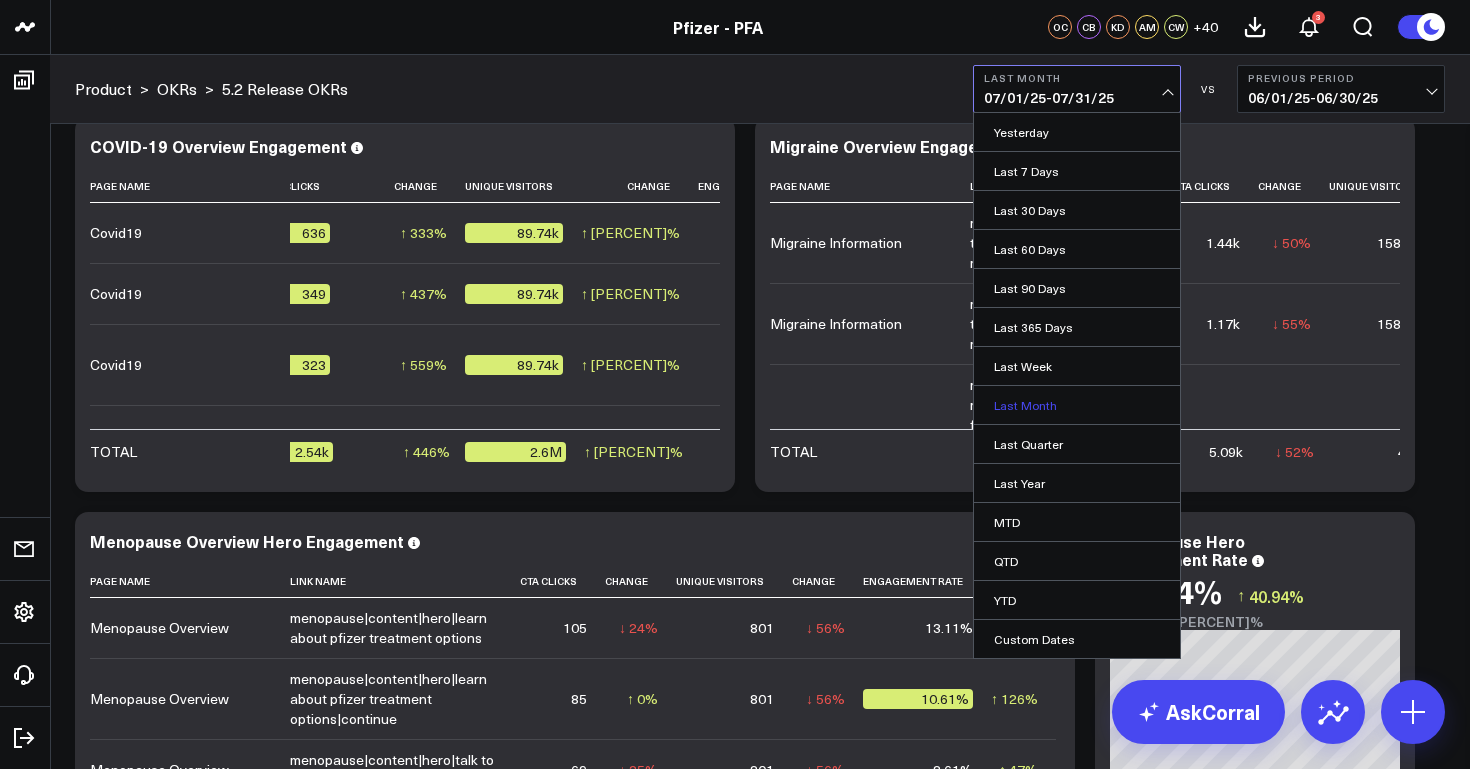 click on "Last Month" at bounding box center (1077, 405) 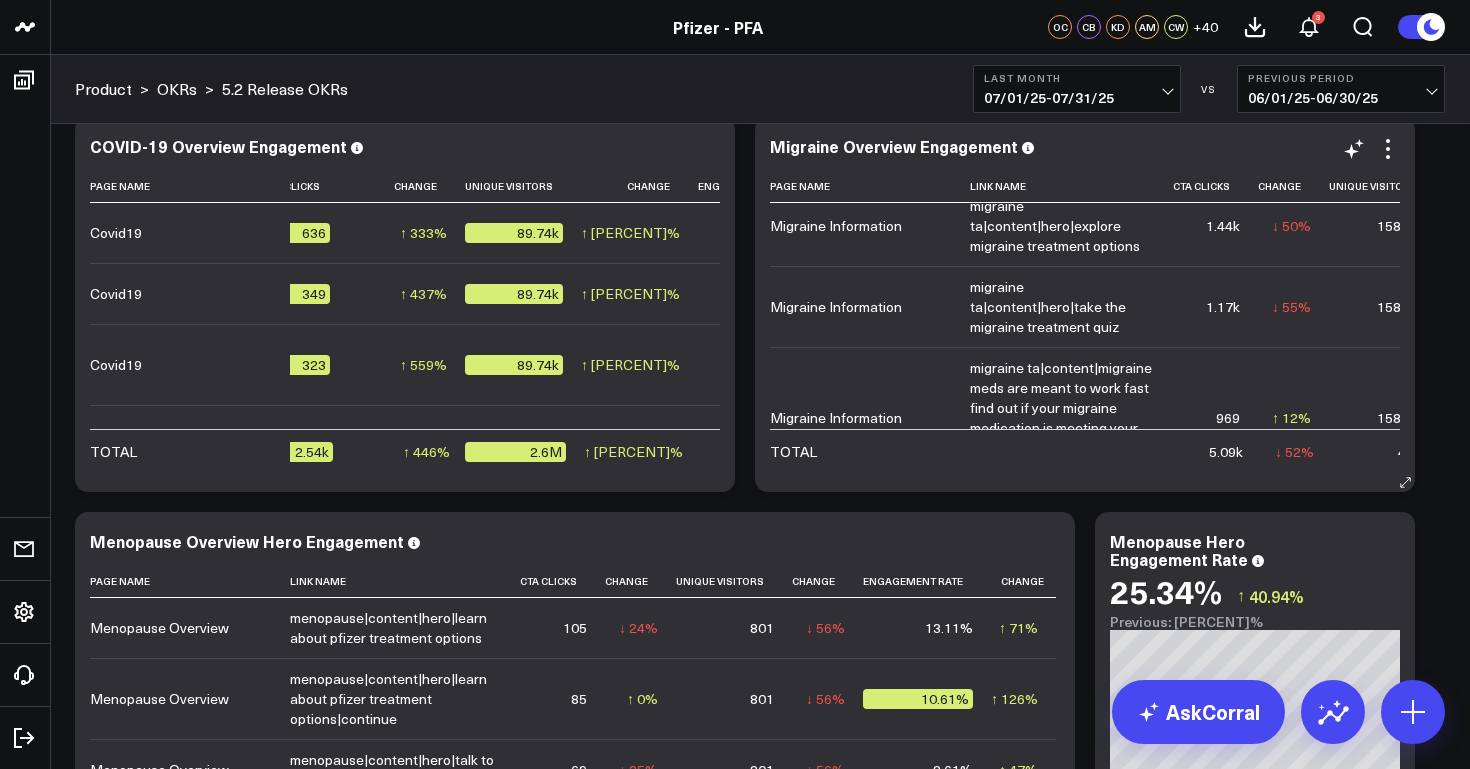 scroll, scrollTop: 22, scrollLeft: 0, axis: vertical 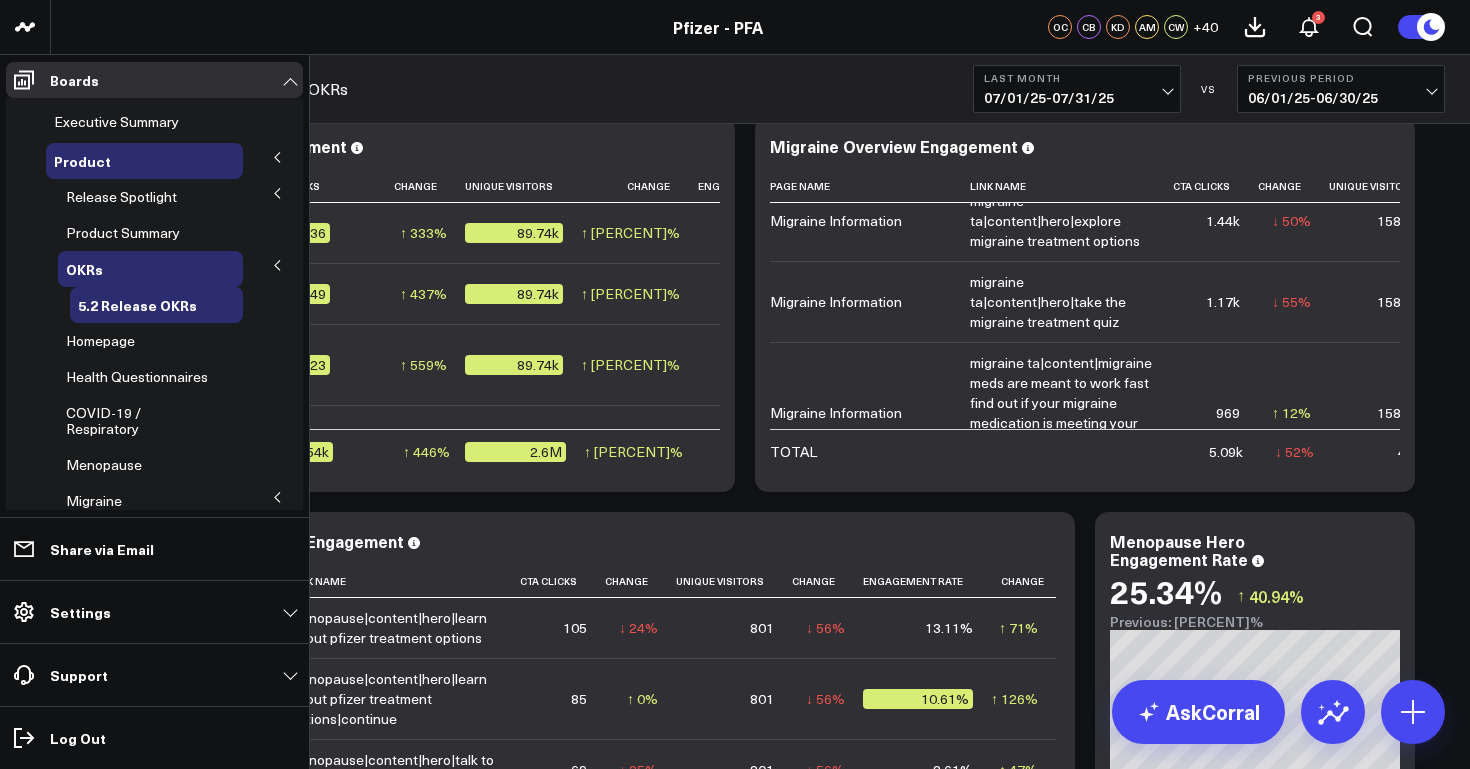 click 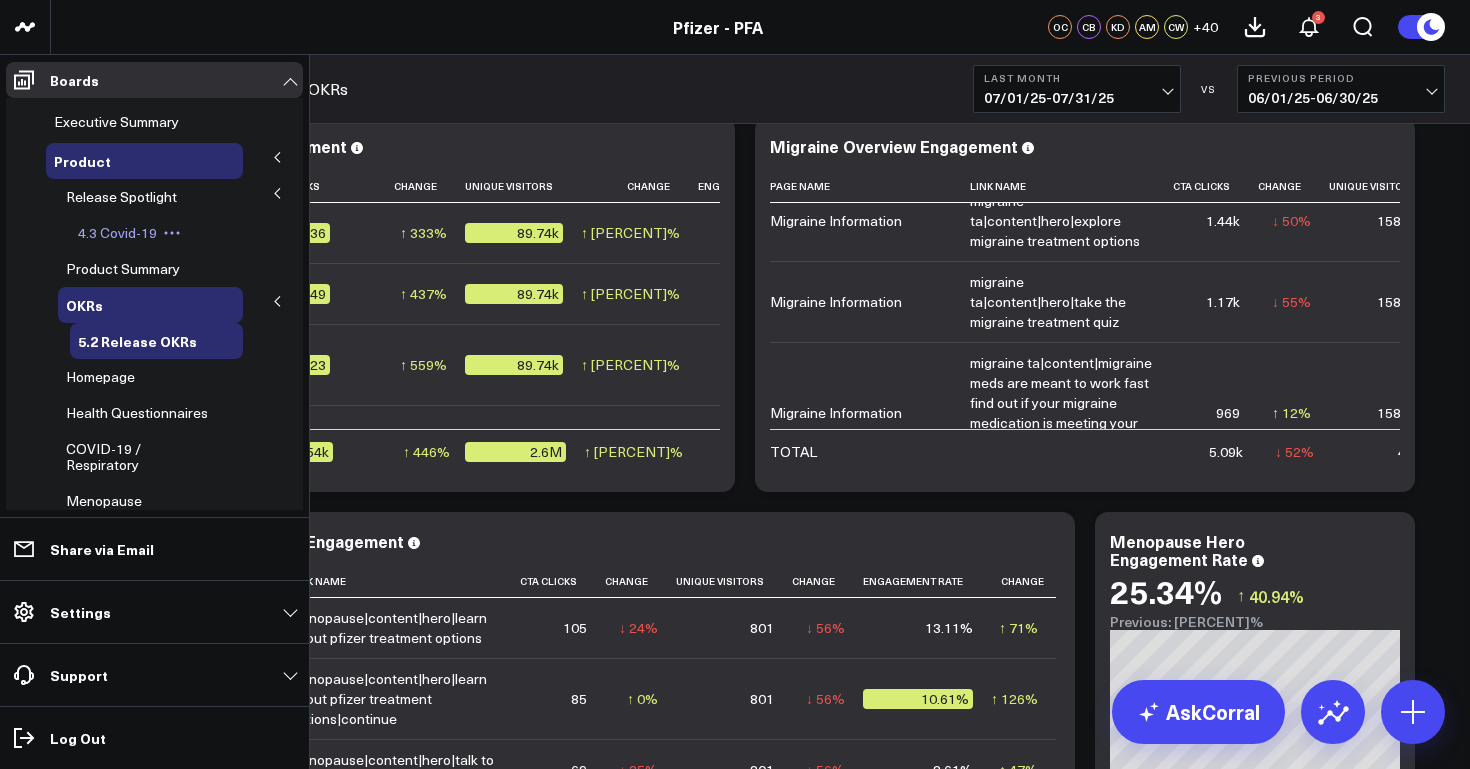 click on "4.3 Covid-19" at bounding box center (117, 232) 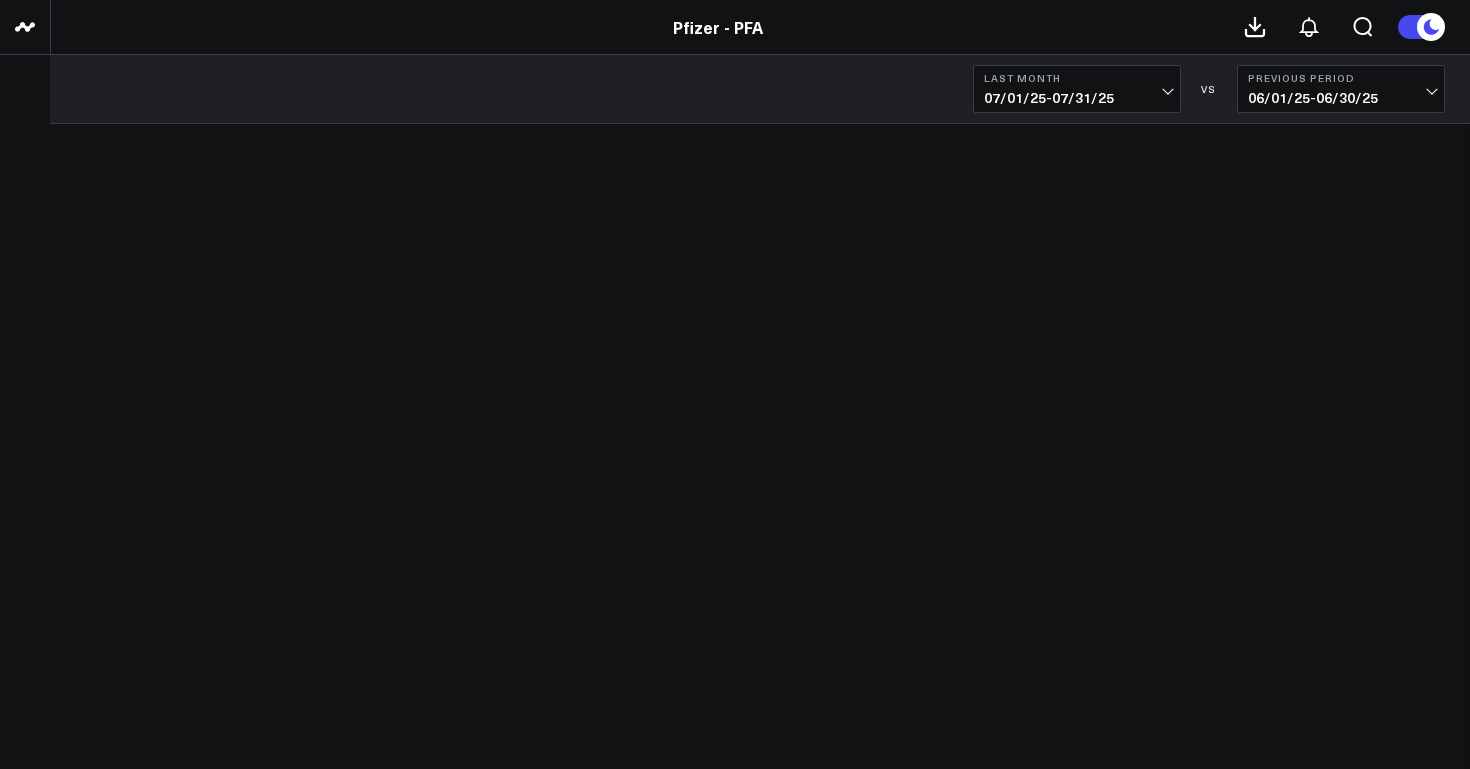scroll, scrollTop: 0, scrollLeft: 0, axis: both 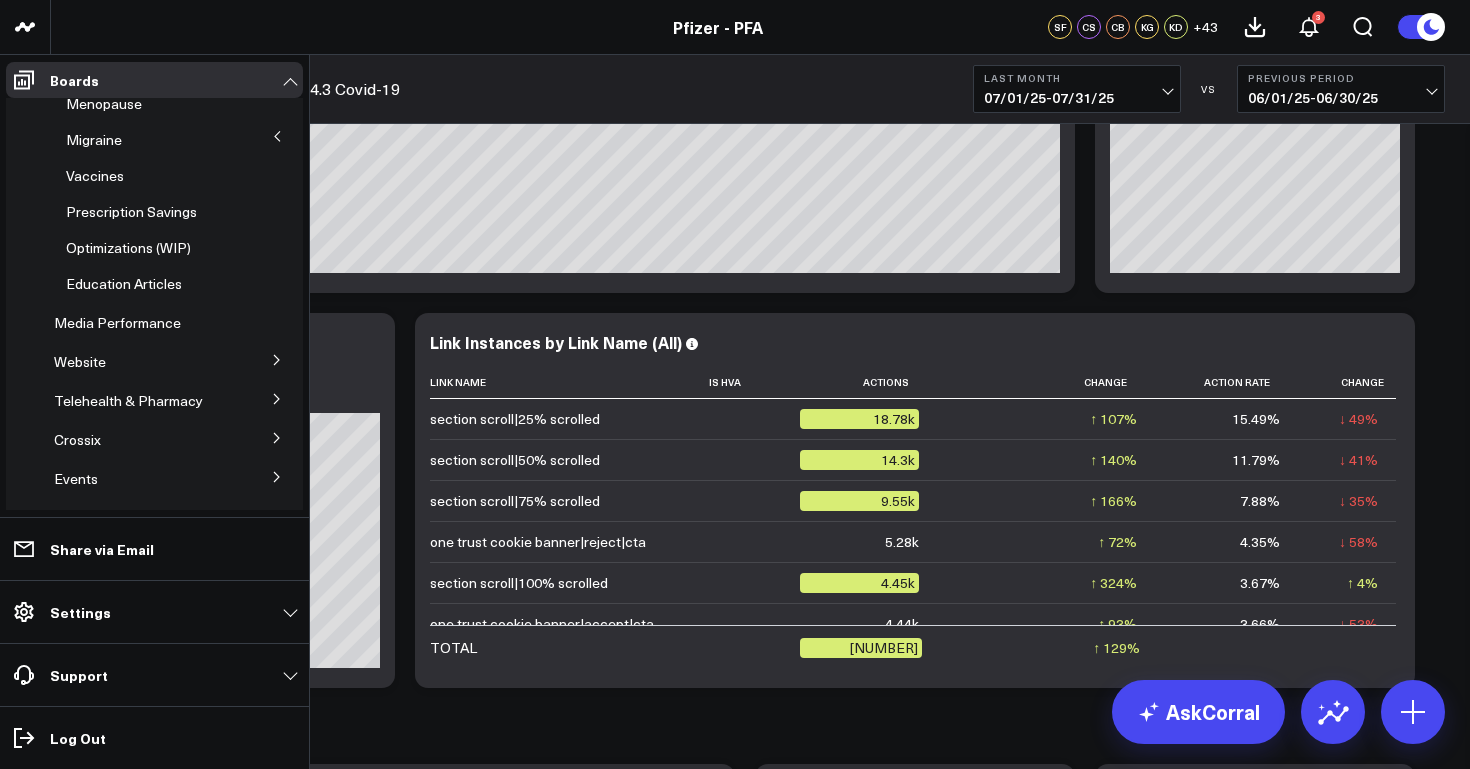 click 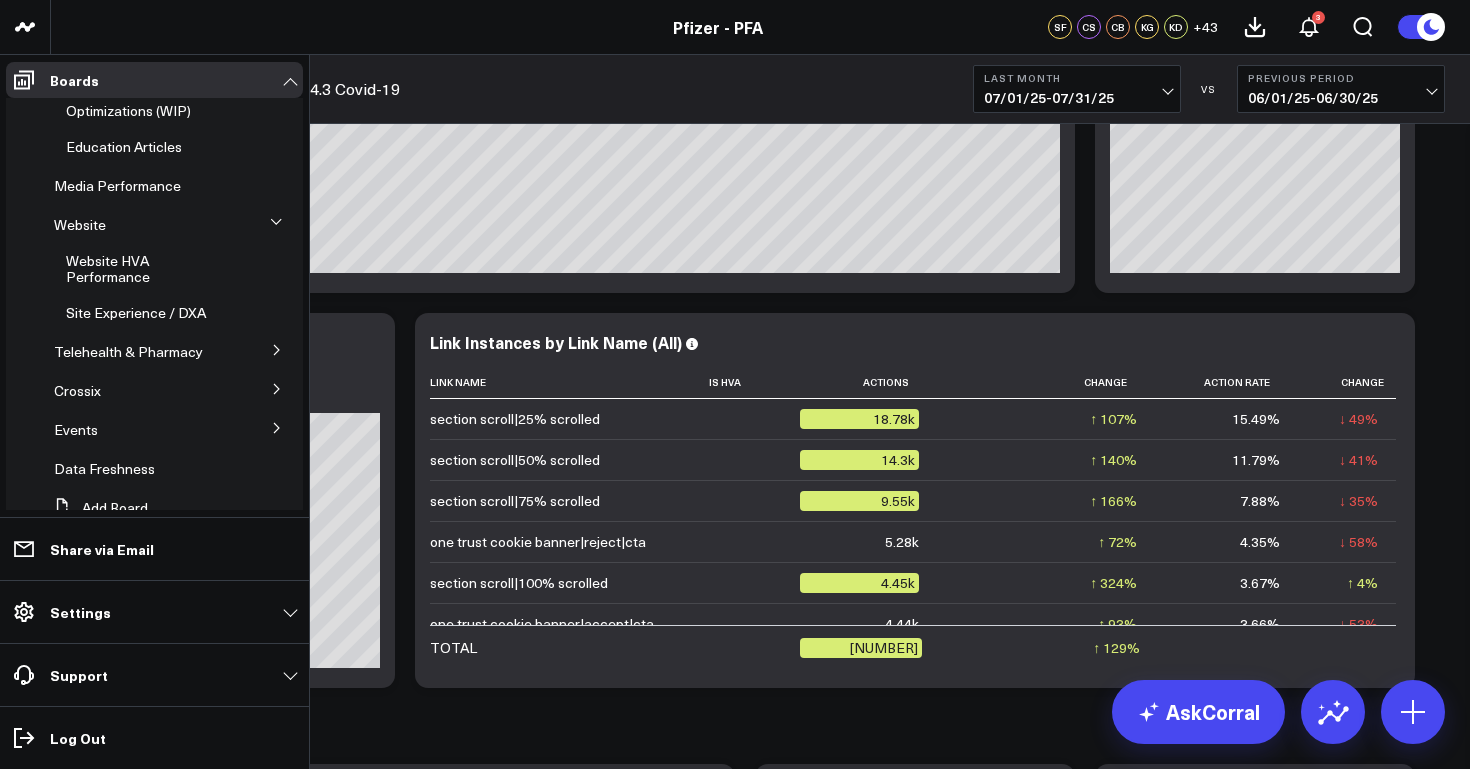 scroll, scrollTop: 501, scrollLeft: 0, axis: vertical 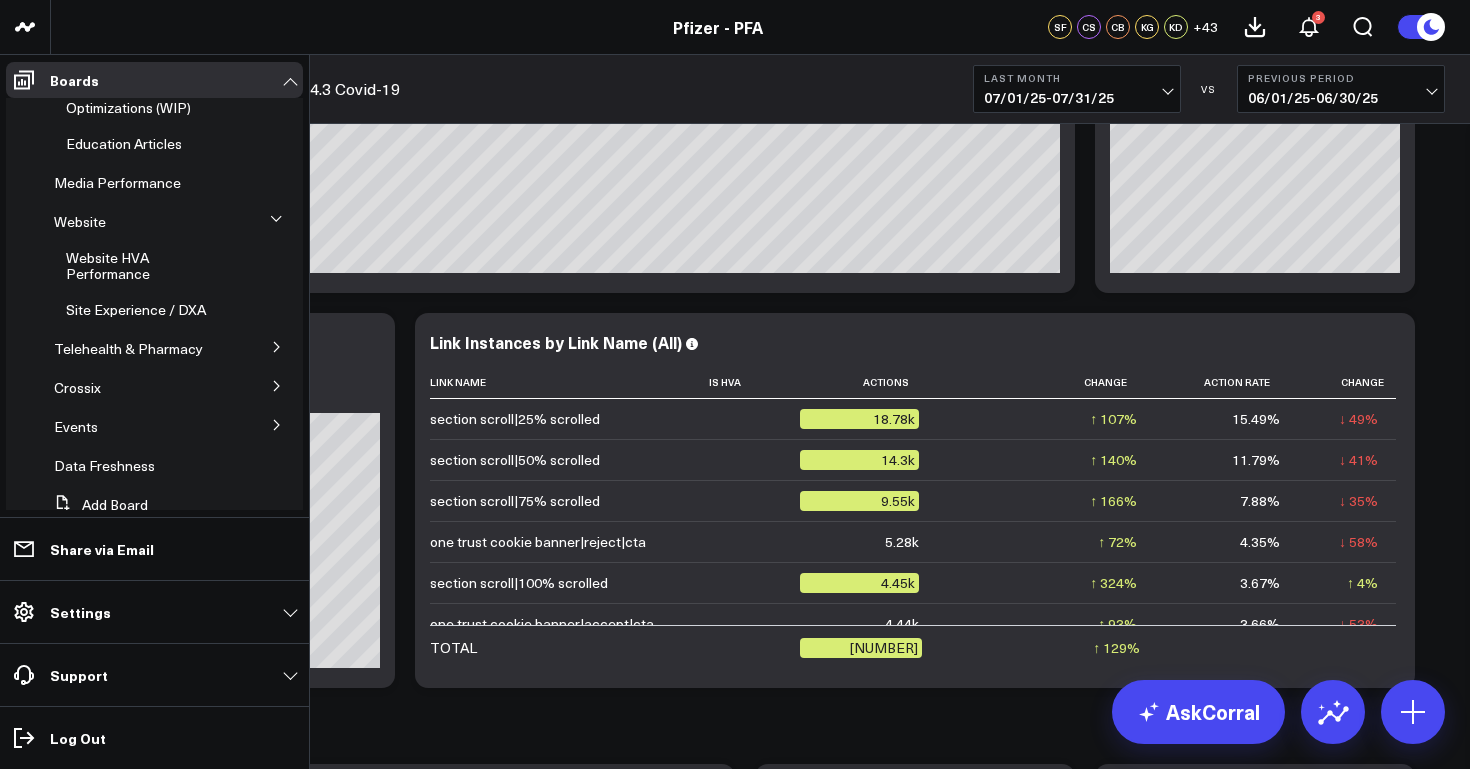 click 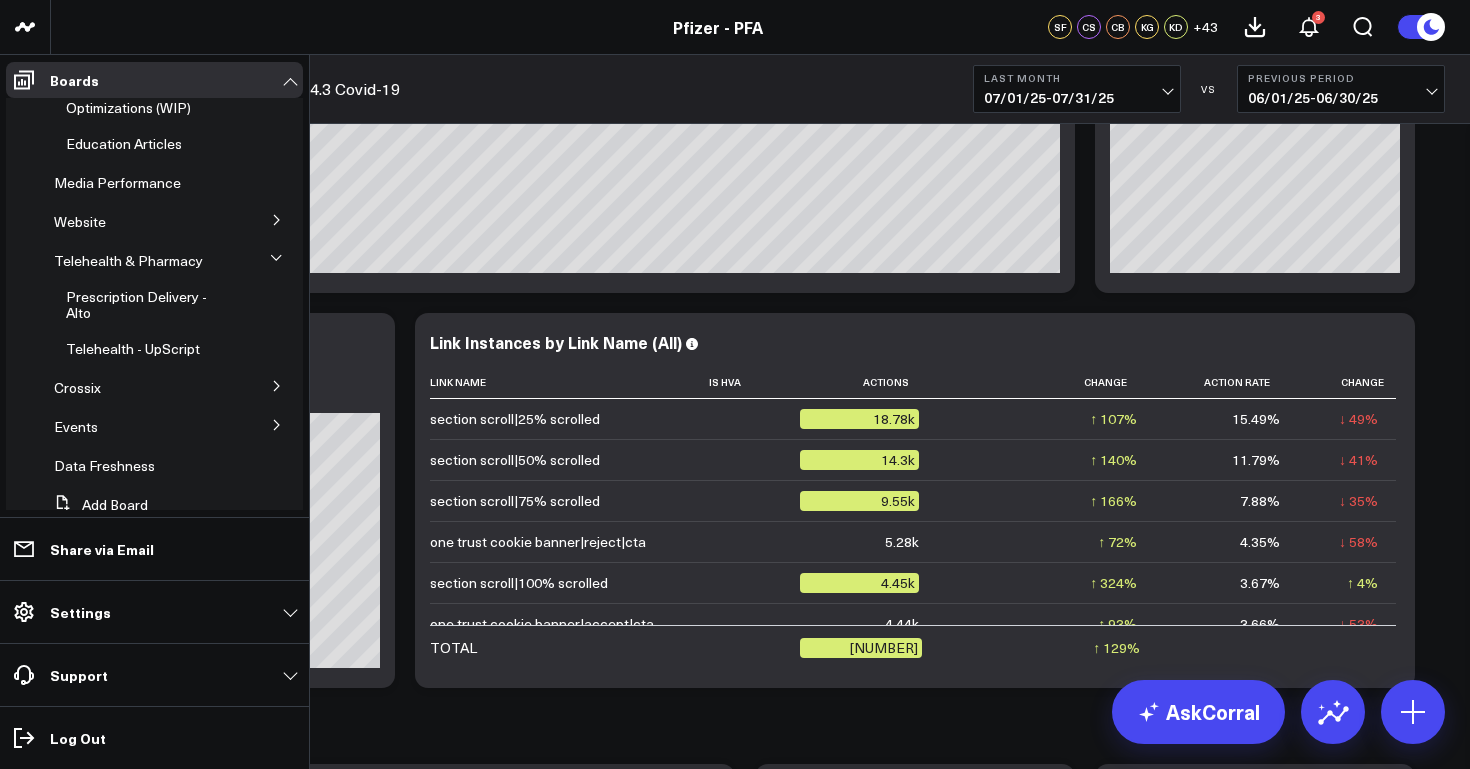 scroll, scrollTop: 562, scrollLeft: 0, axis: vertical 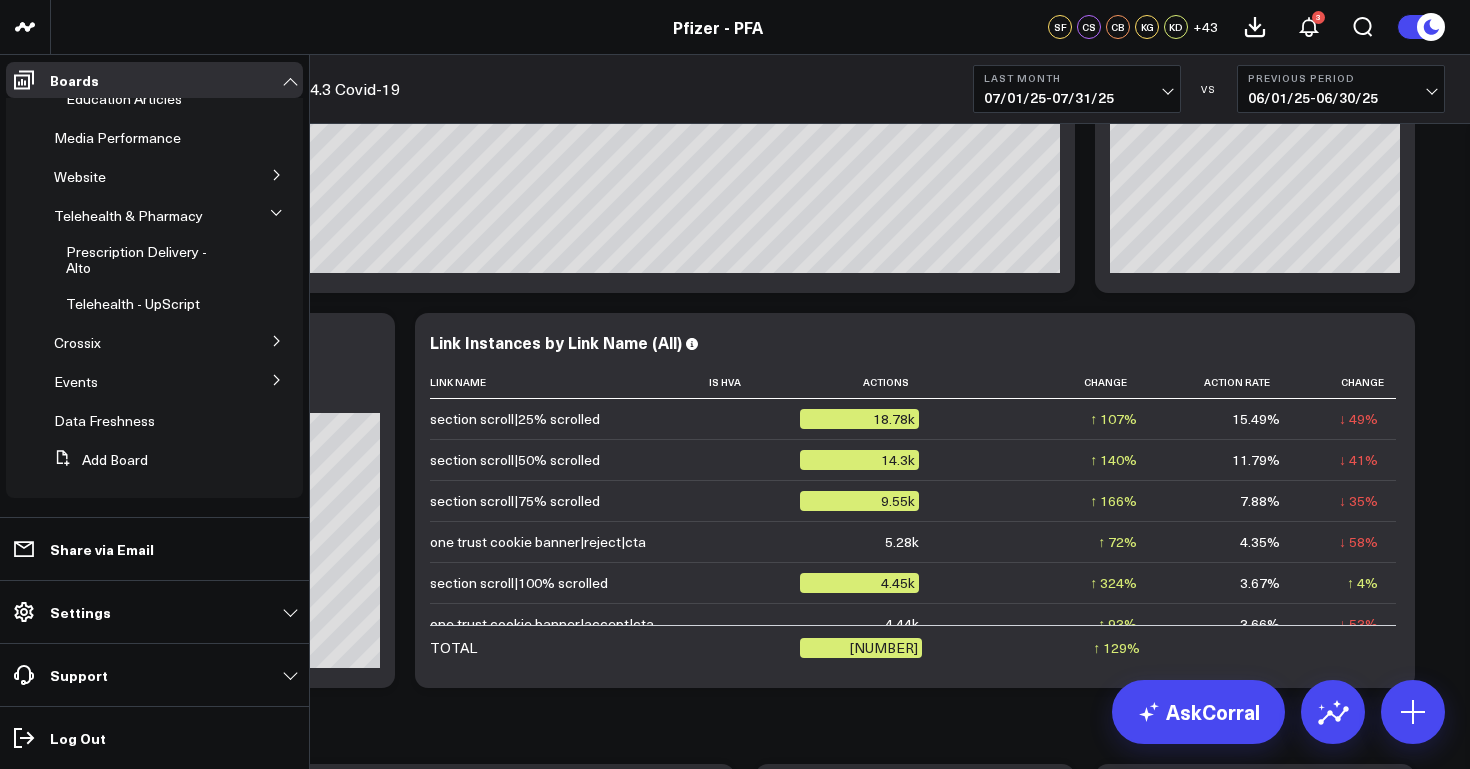 click 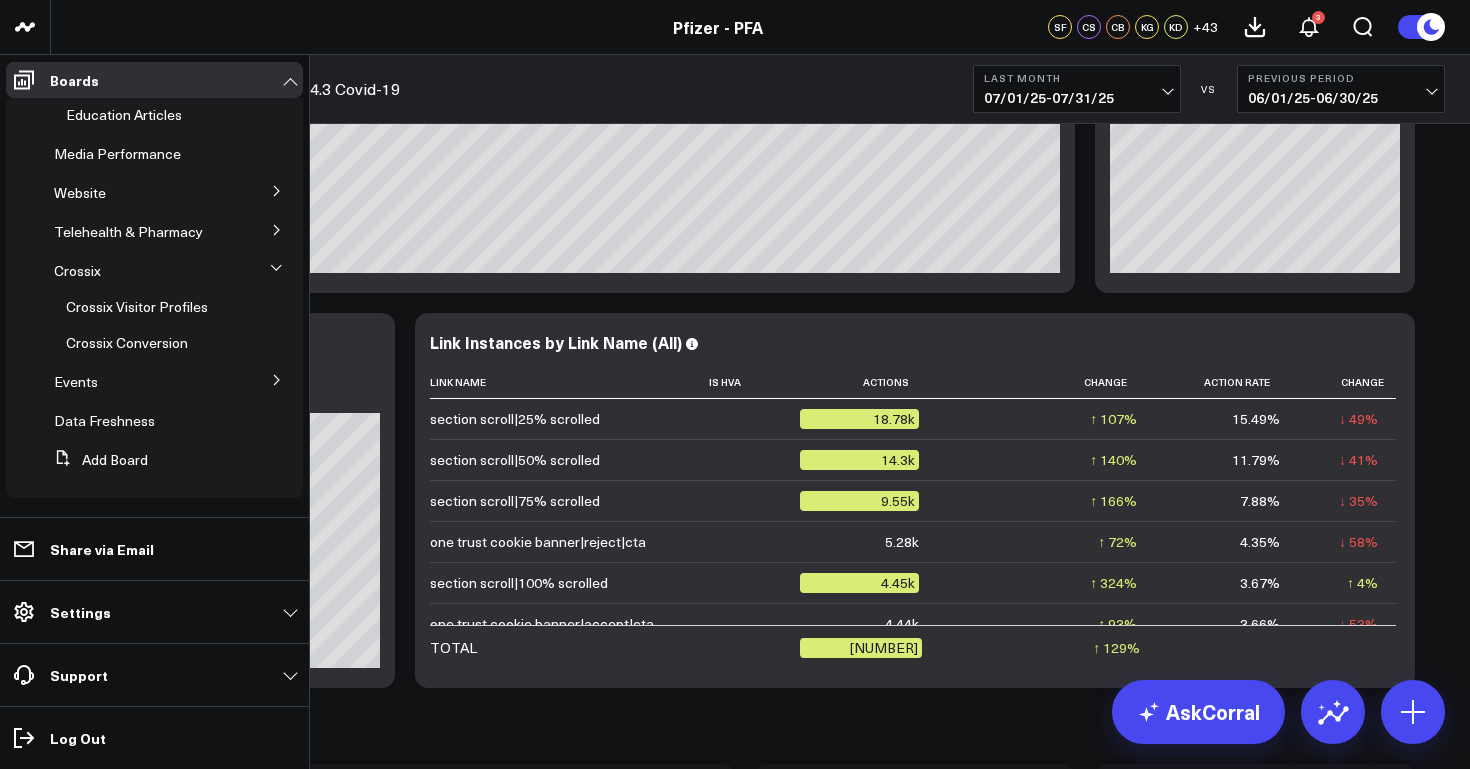 scroll, scrollTop: 2036, scrollLeft: 0, axis: vertical 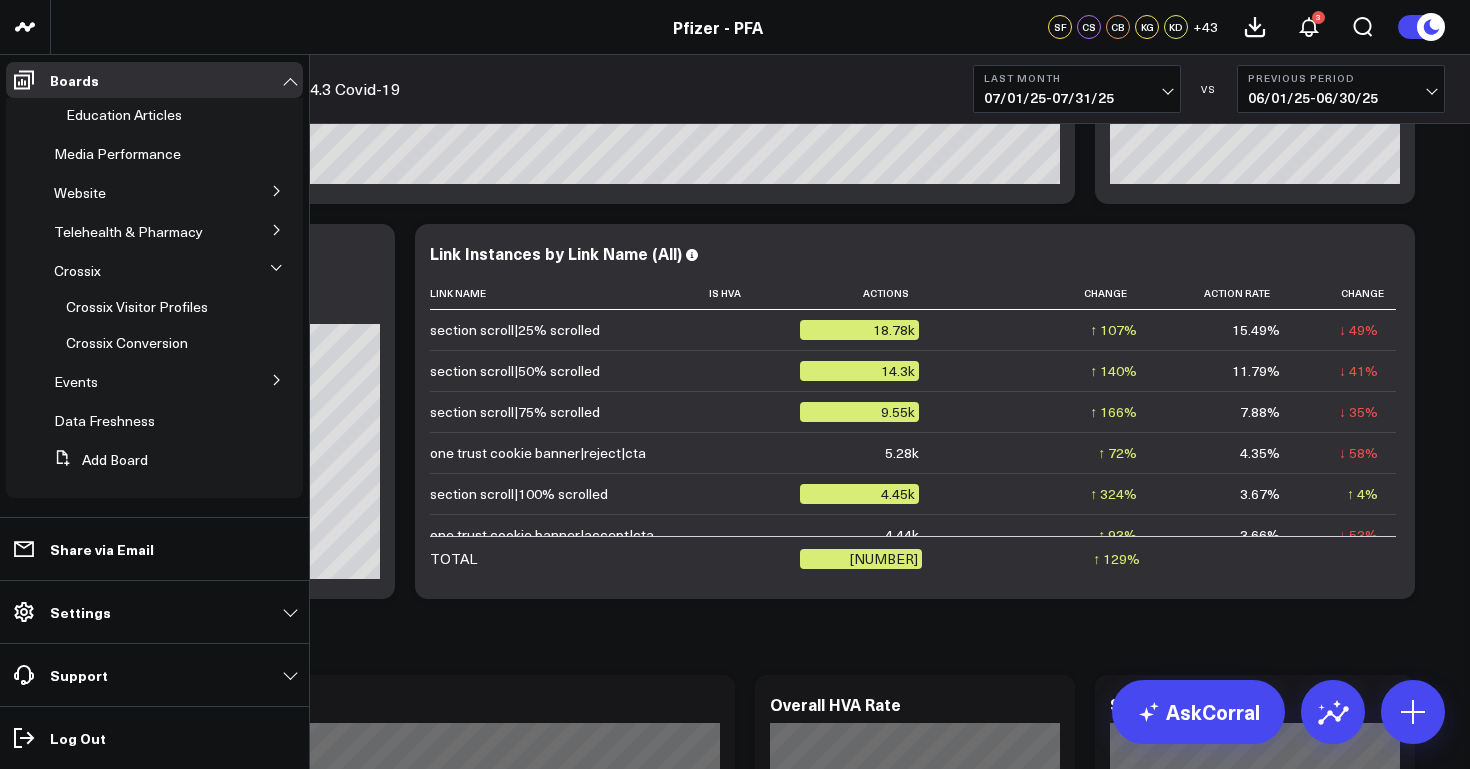 click 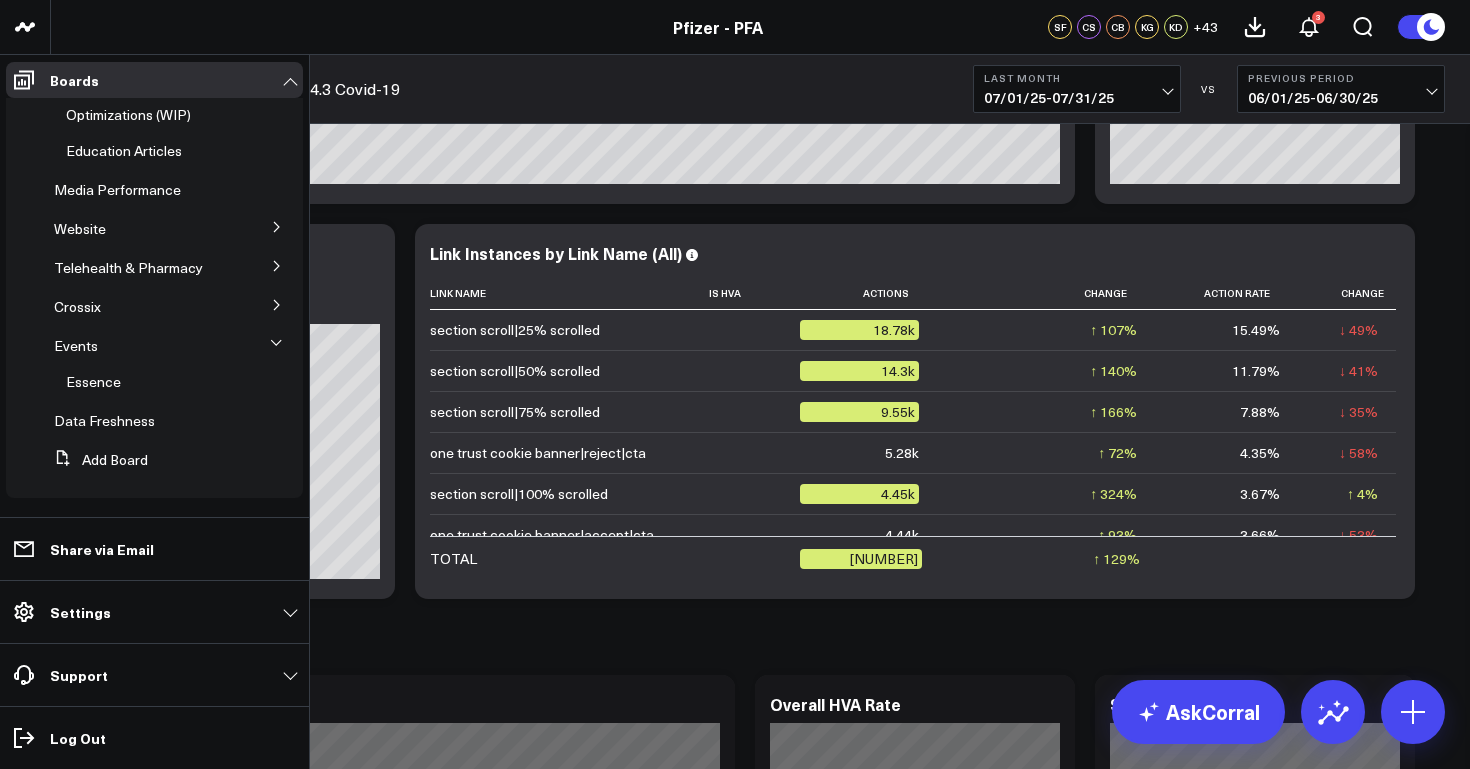 scroll, scrollTop: 510, scrollLeft: 0, axis: vertical 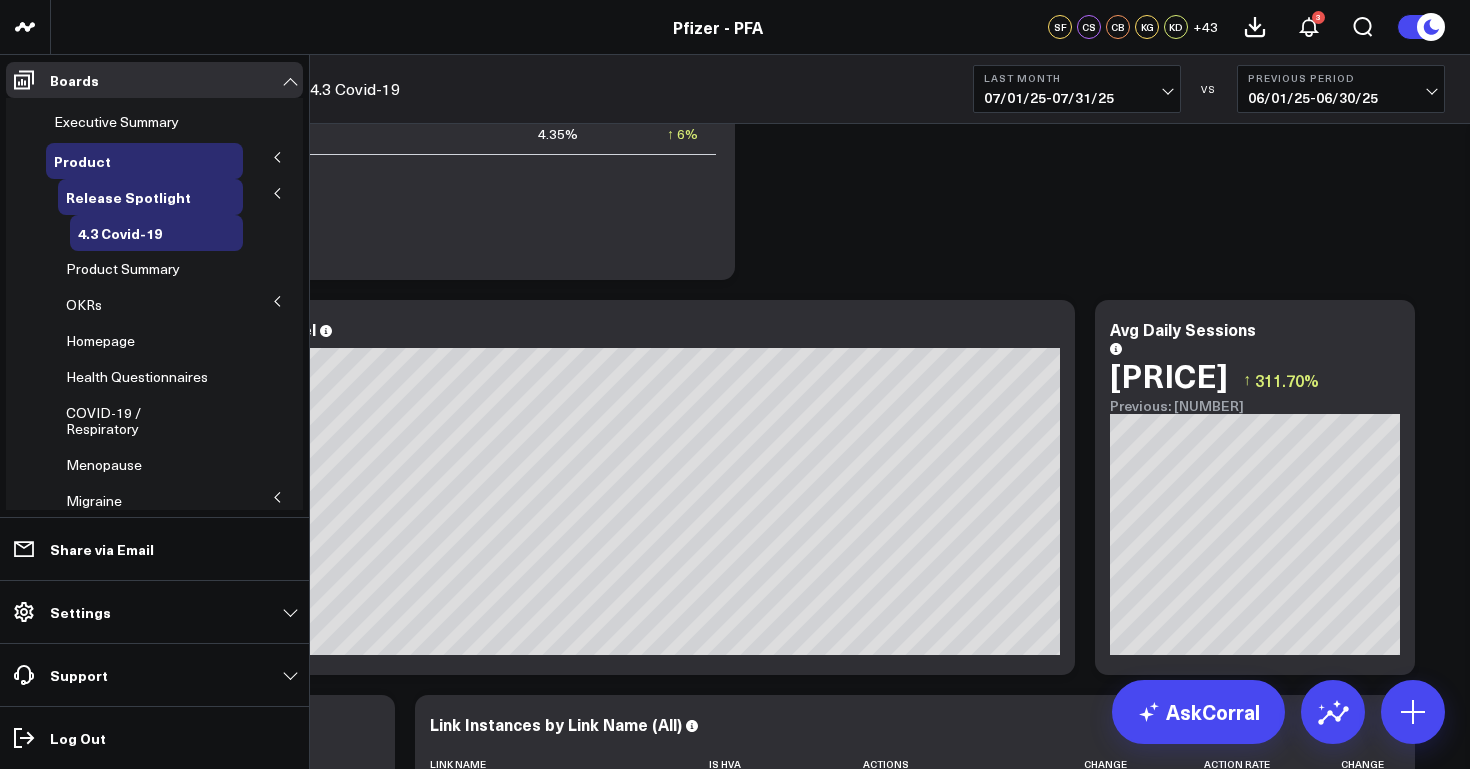 click 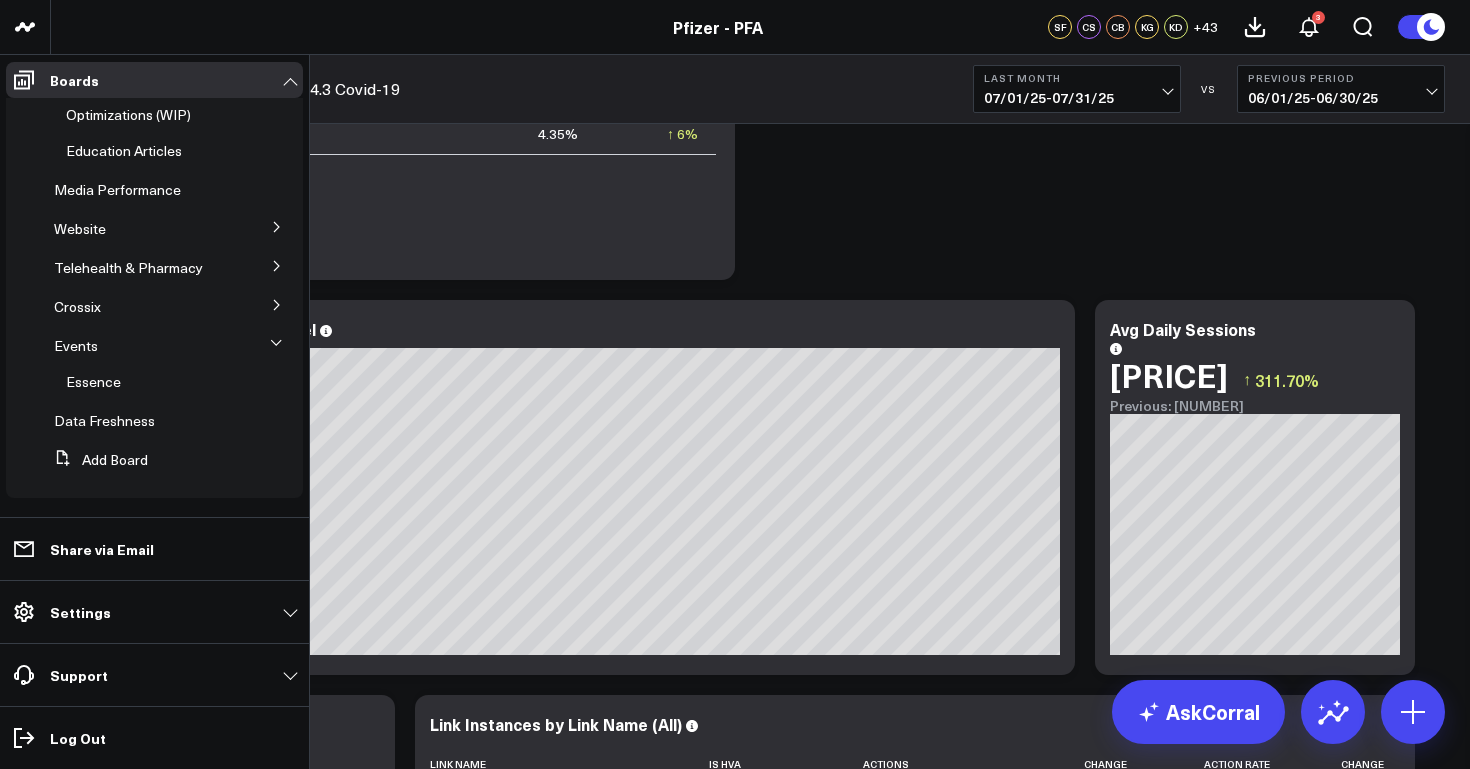 click 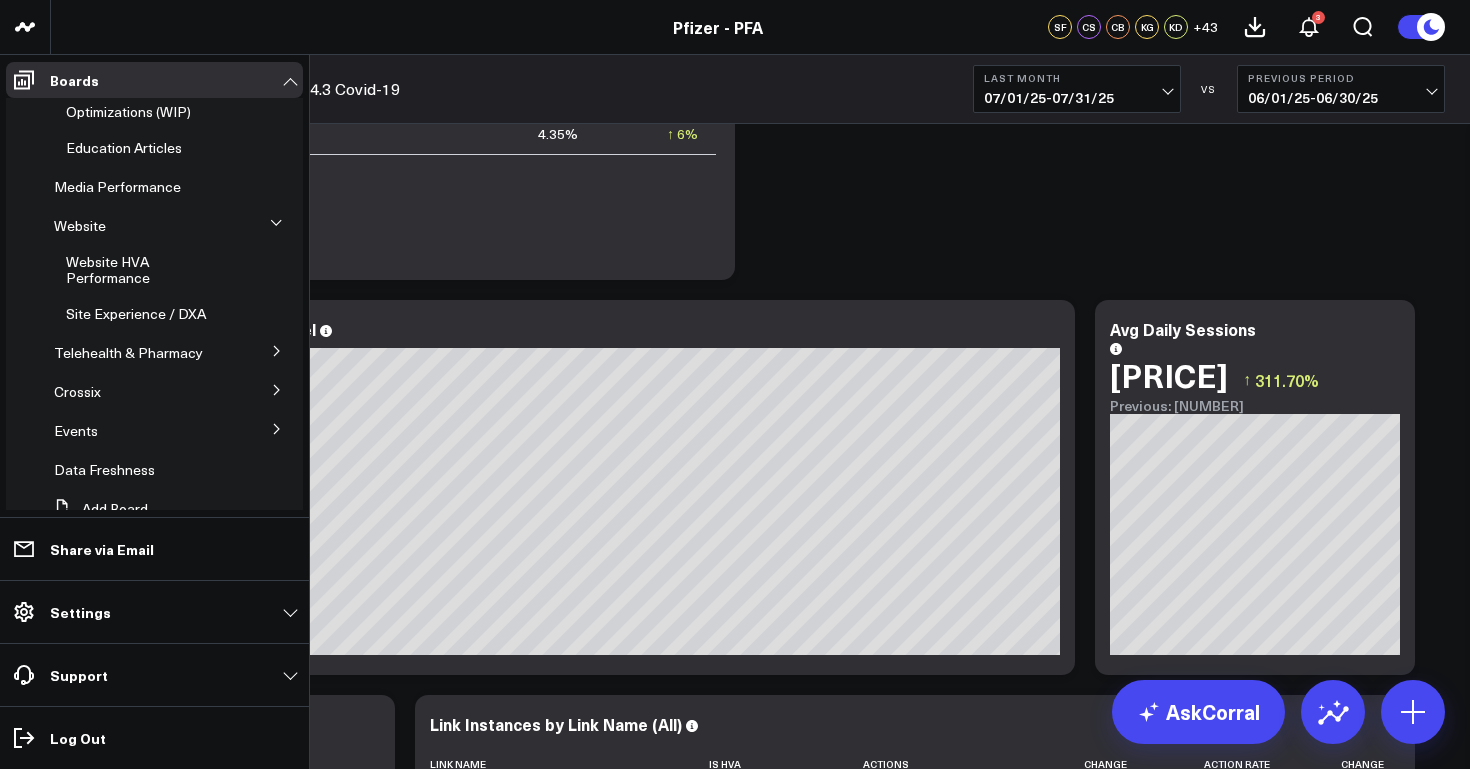 scroll, scrollTop: 556, scrollLeft: 0, axis: vertical 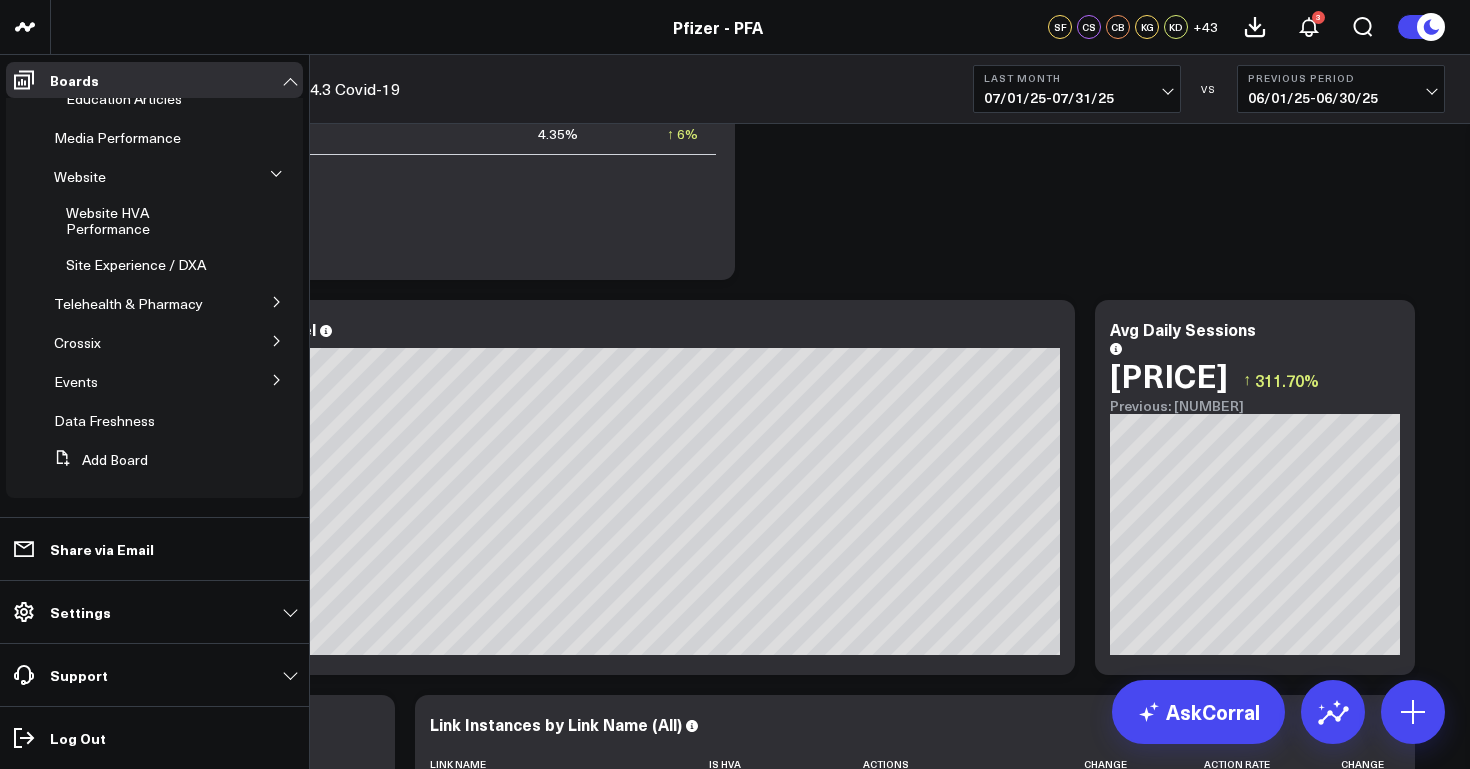 click 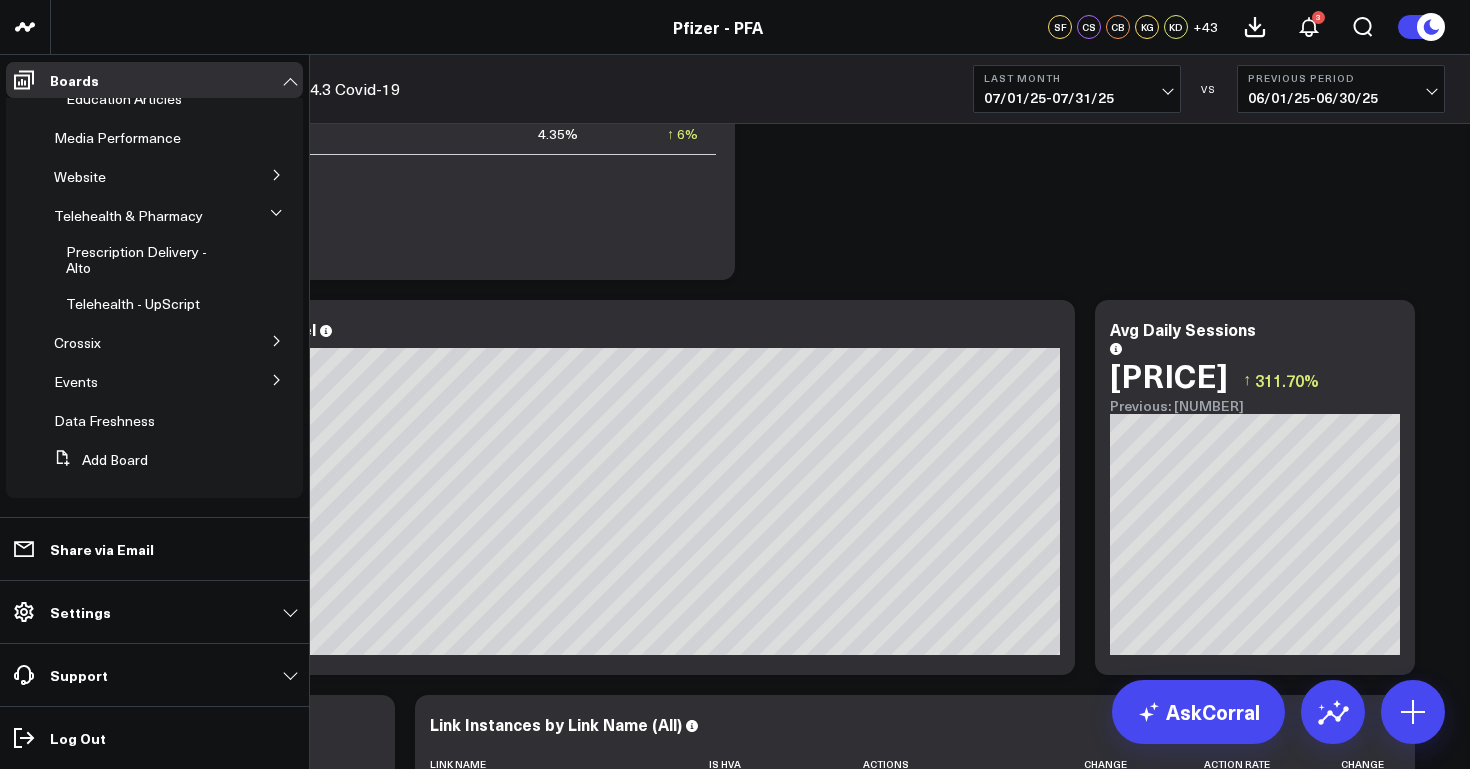 scroll, scrollTop: 562, scrollLeft: 0, axis: vertical 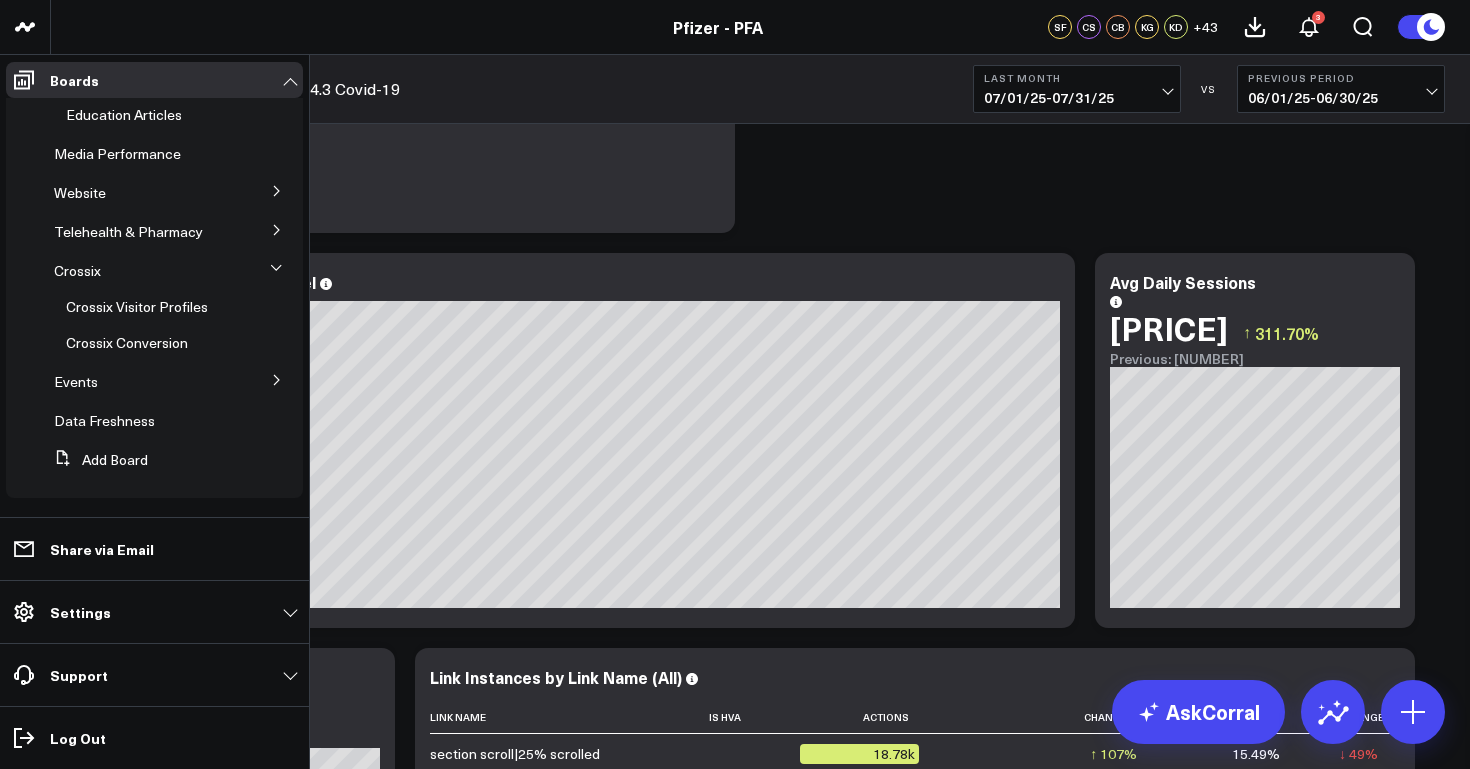 click 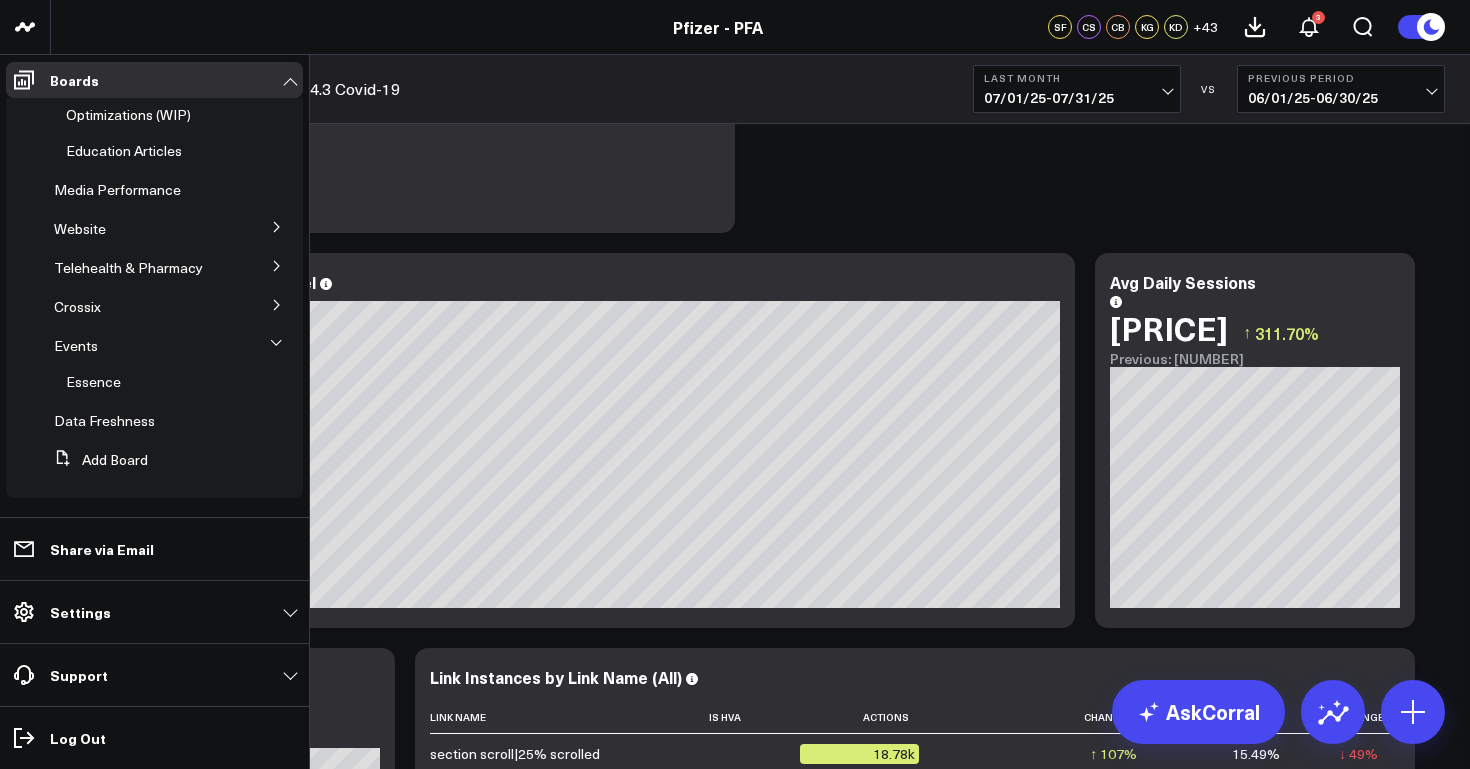 scroll, scrollTop: 510, scrollLeft: 0, axis: vertical 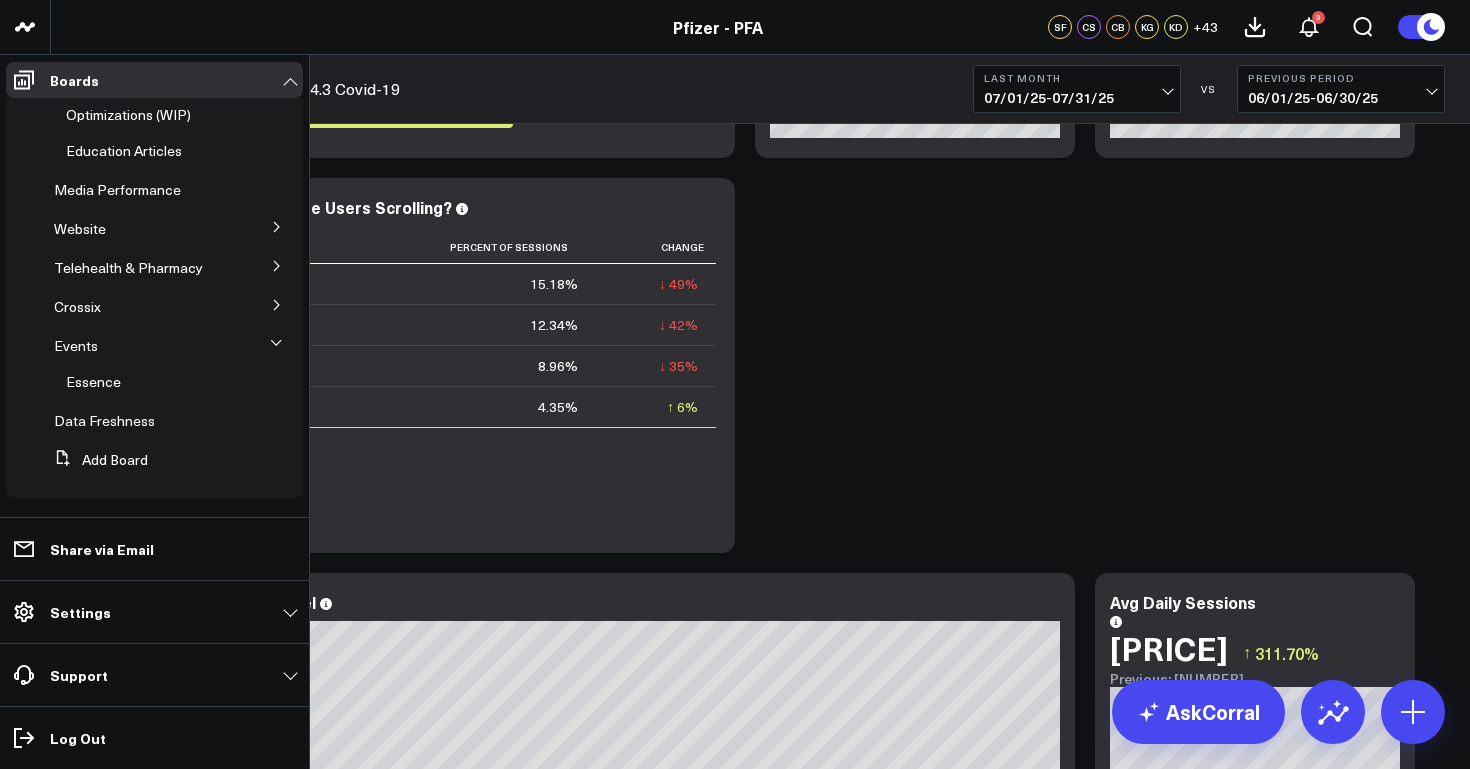 click 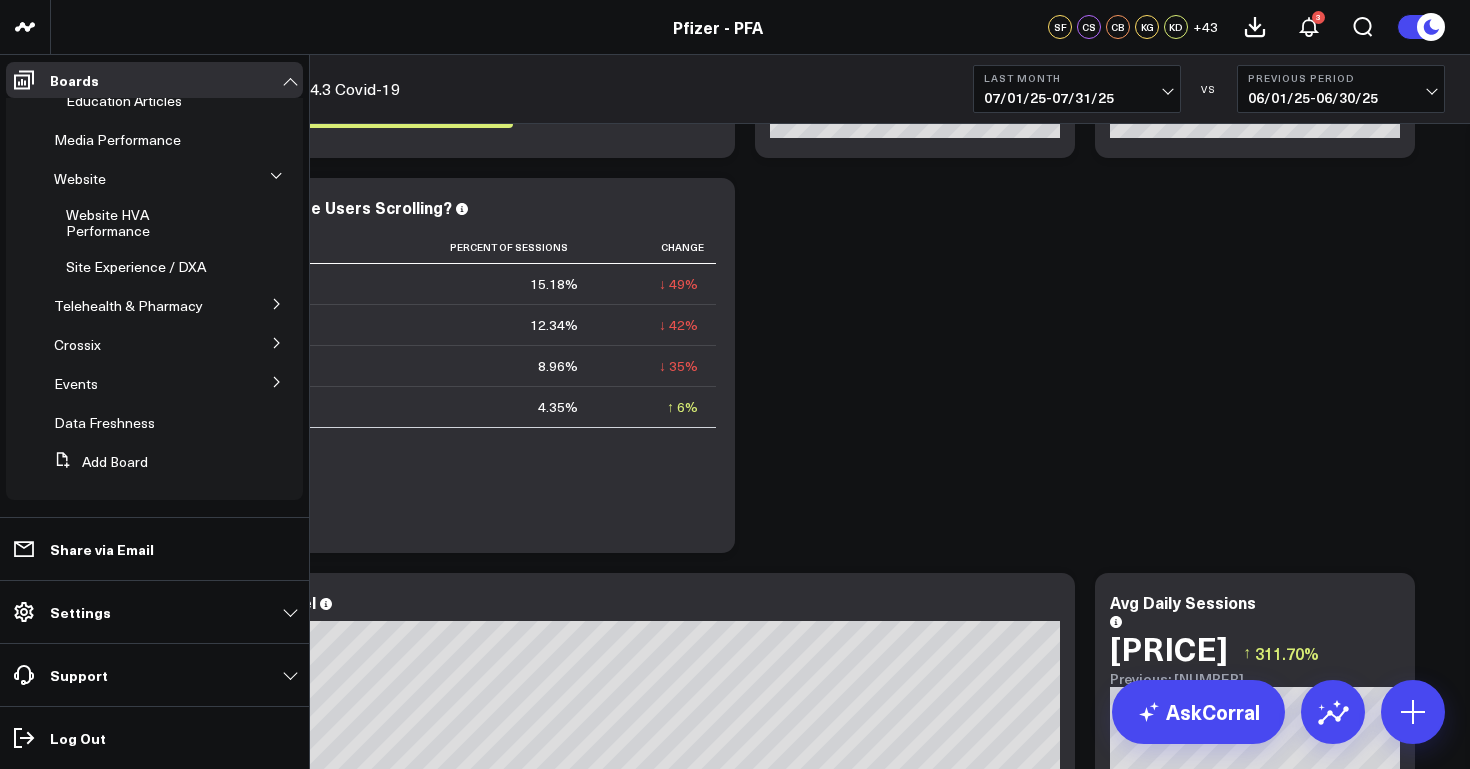 scroll, scrollTop: 545, scrollLeft: 0, axis: vertical 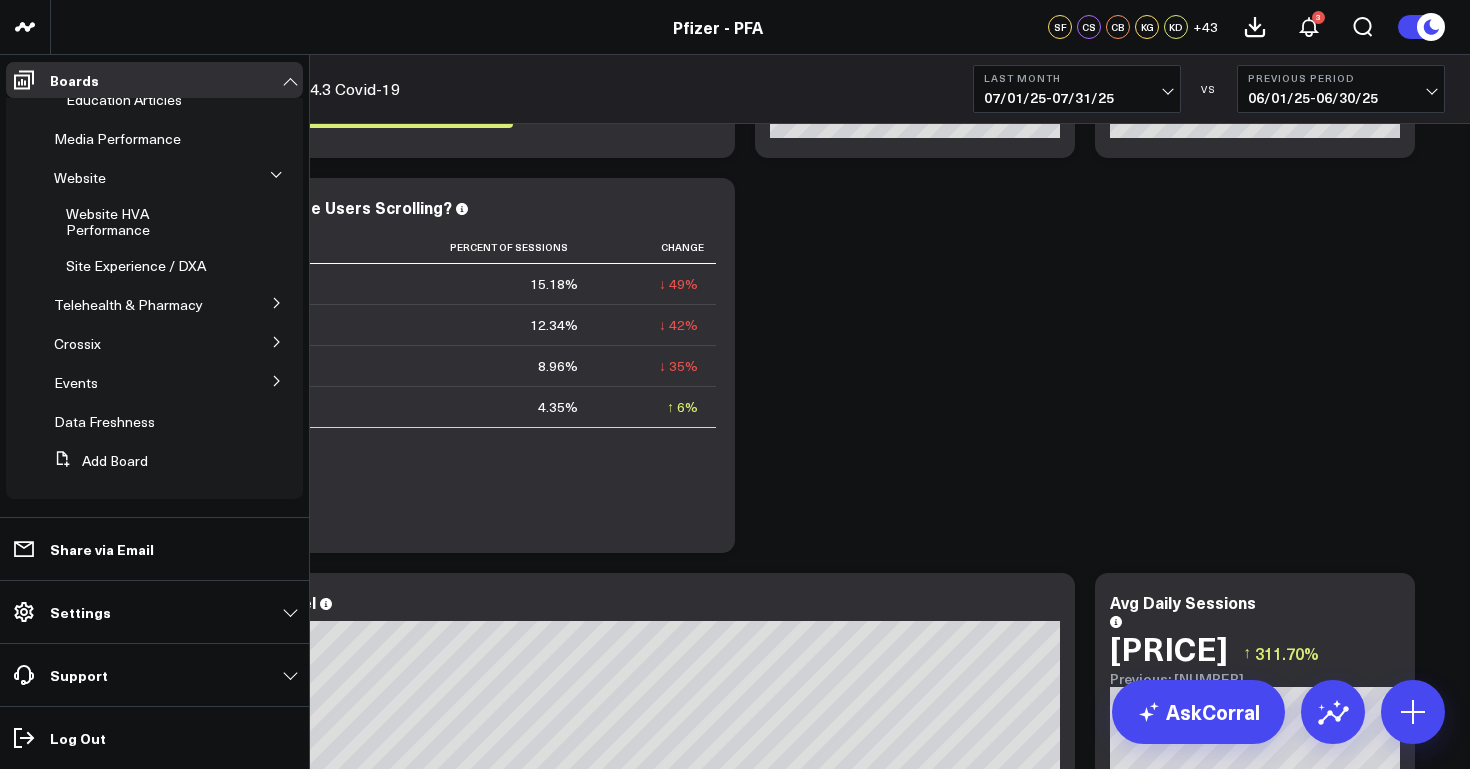 click 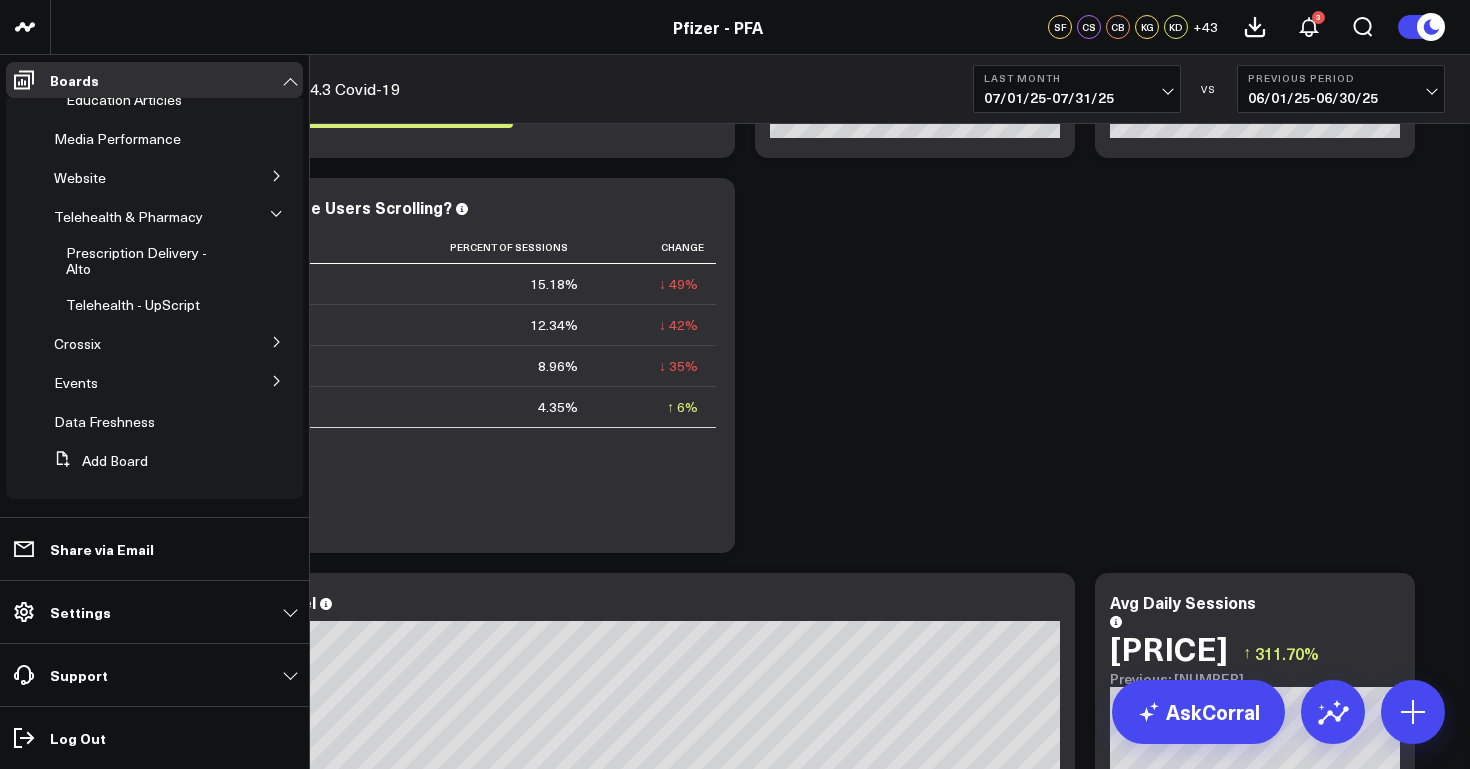 scroll, scrollTop: 562, scrollLeft: 0, axis: vertical 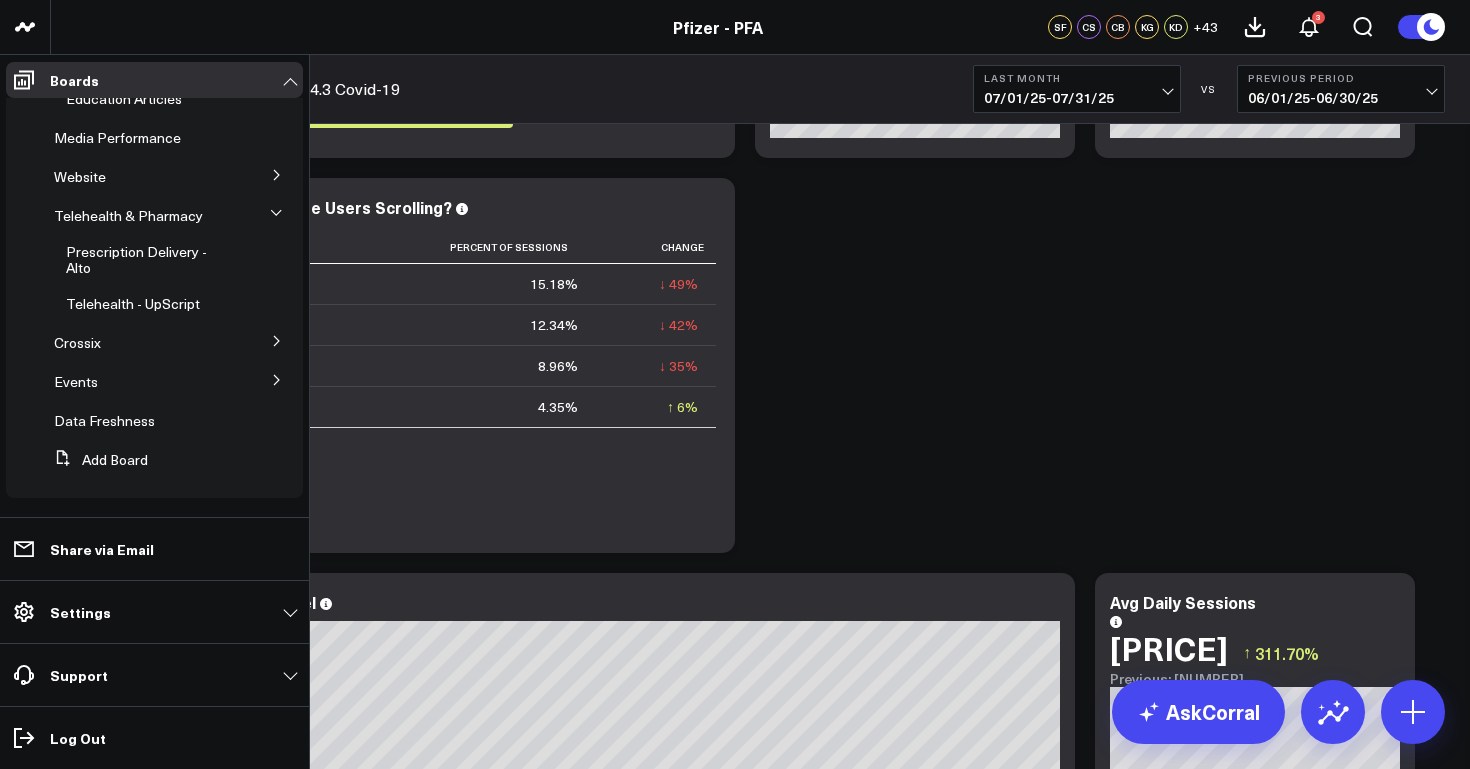 click 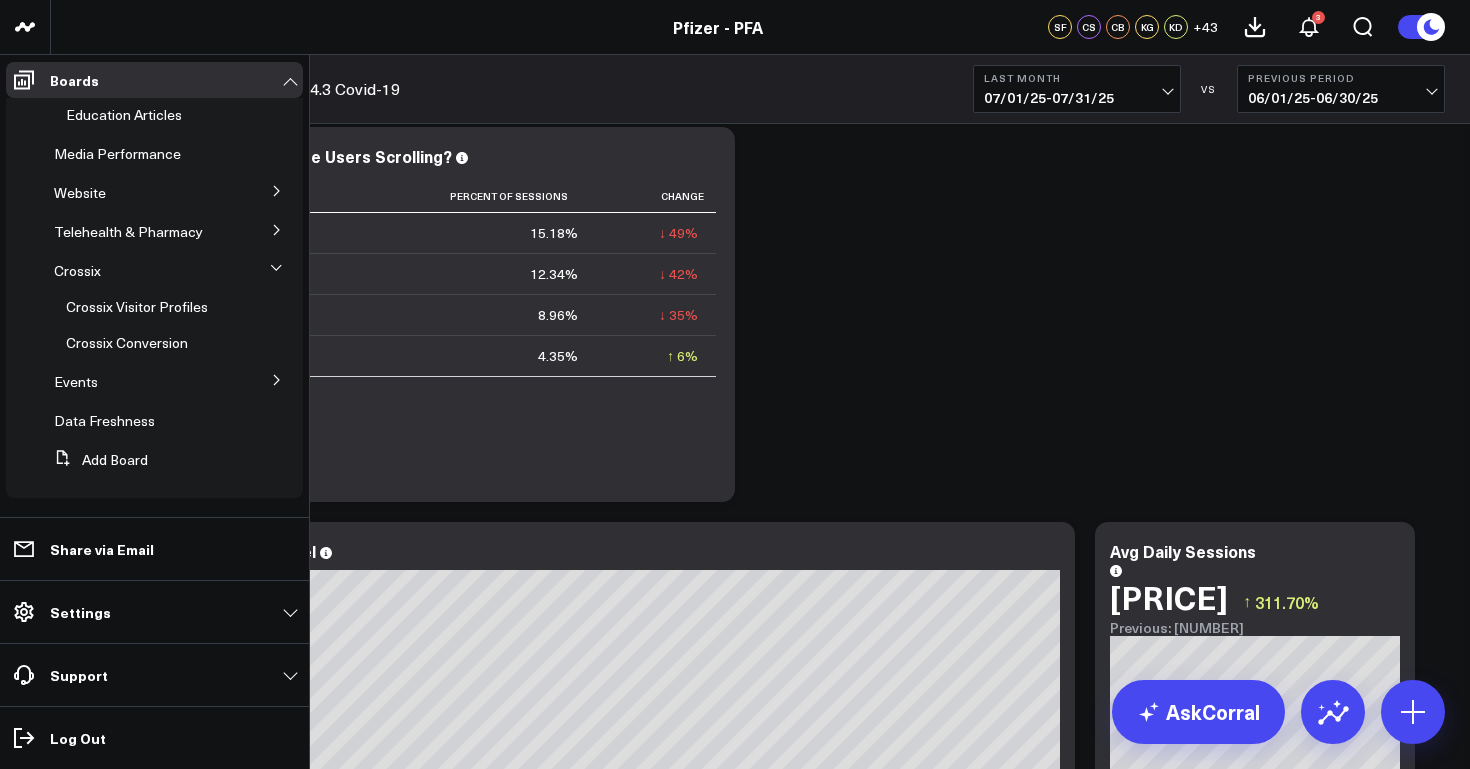 scroll, scrollTop: 1342, scrollLeft: 0, axis: vertical 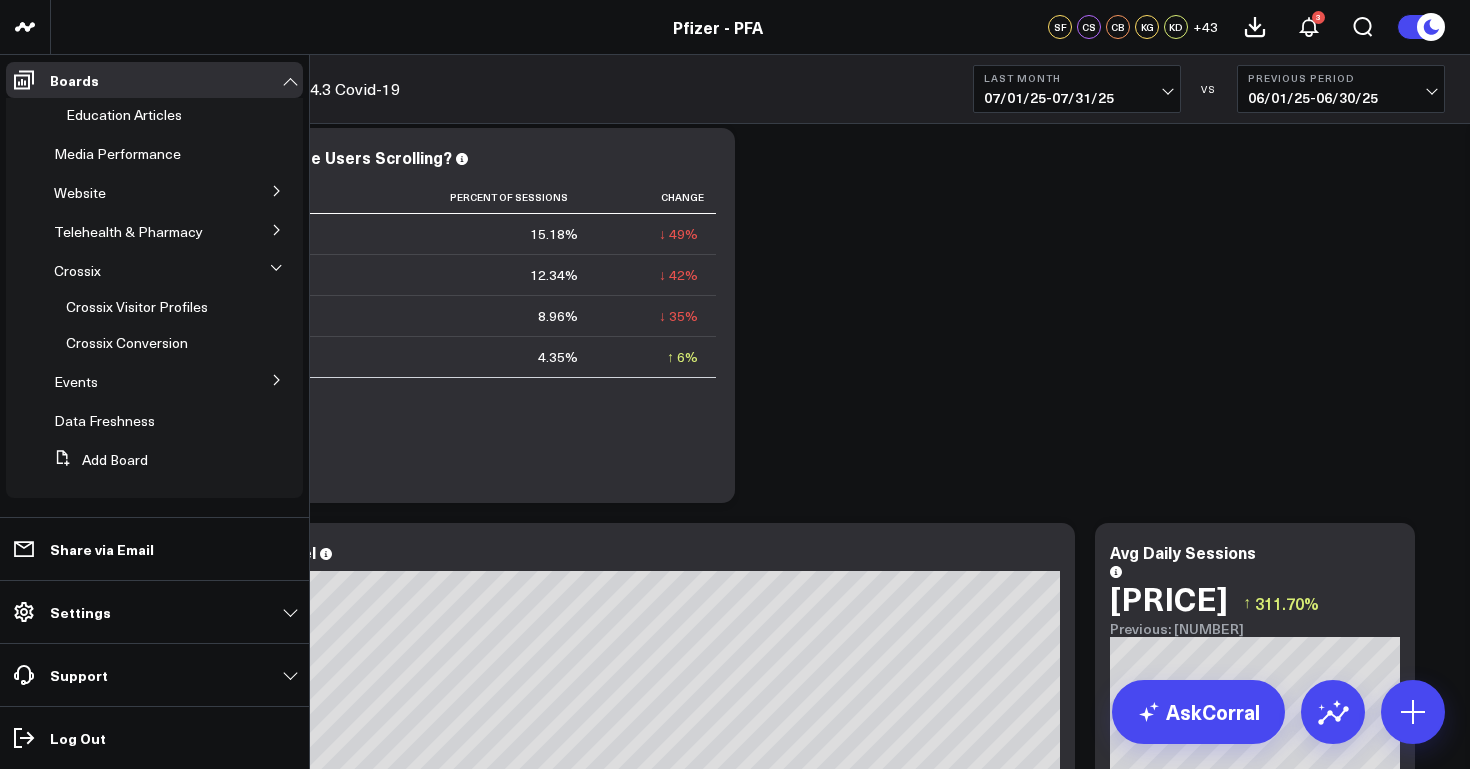 click 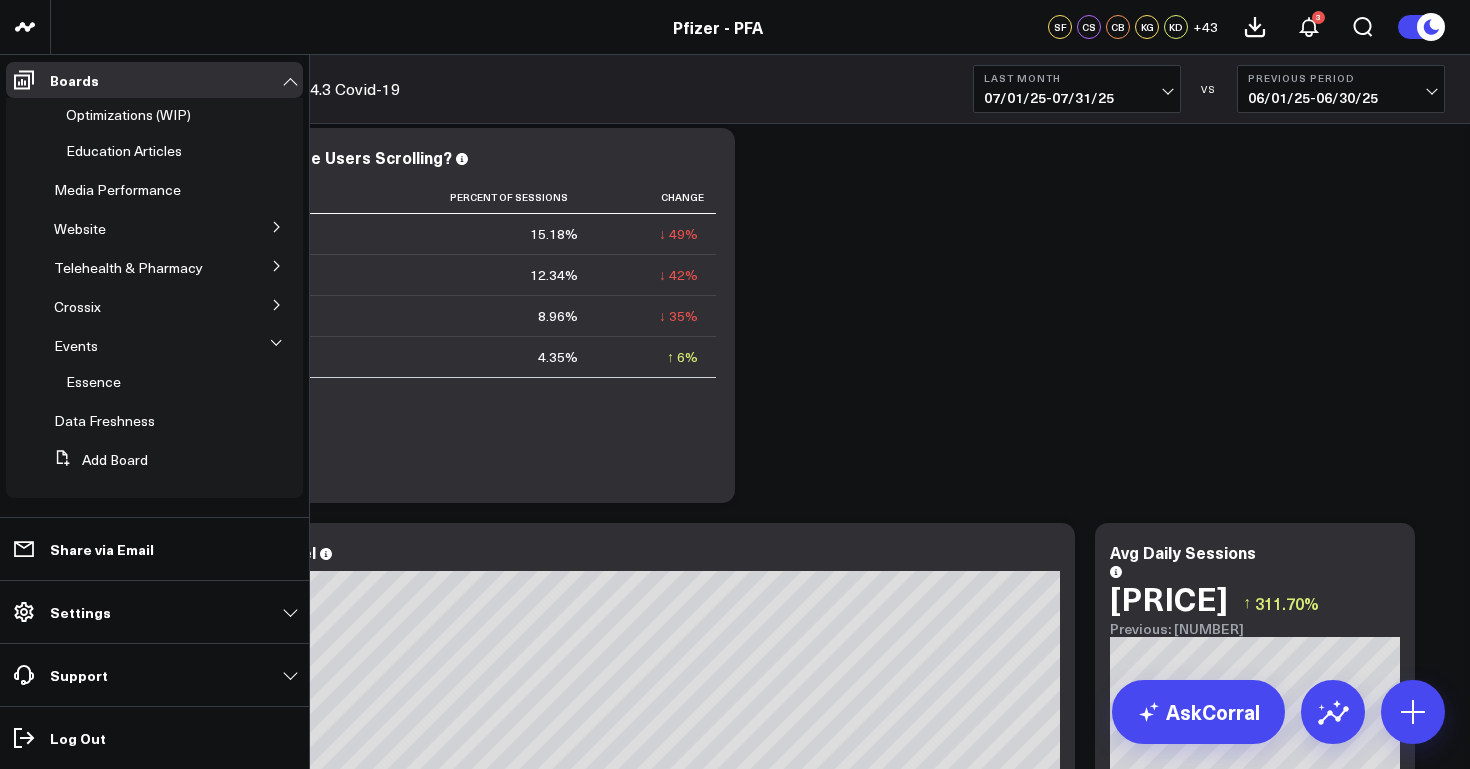 scroll, scrollTop: 510, scrollLeft: 0, axis: vertical 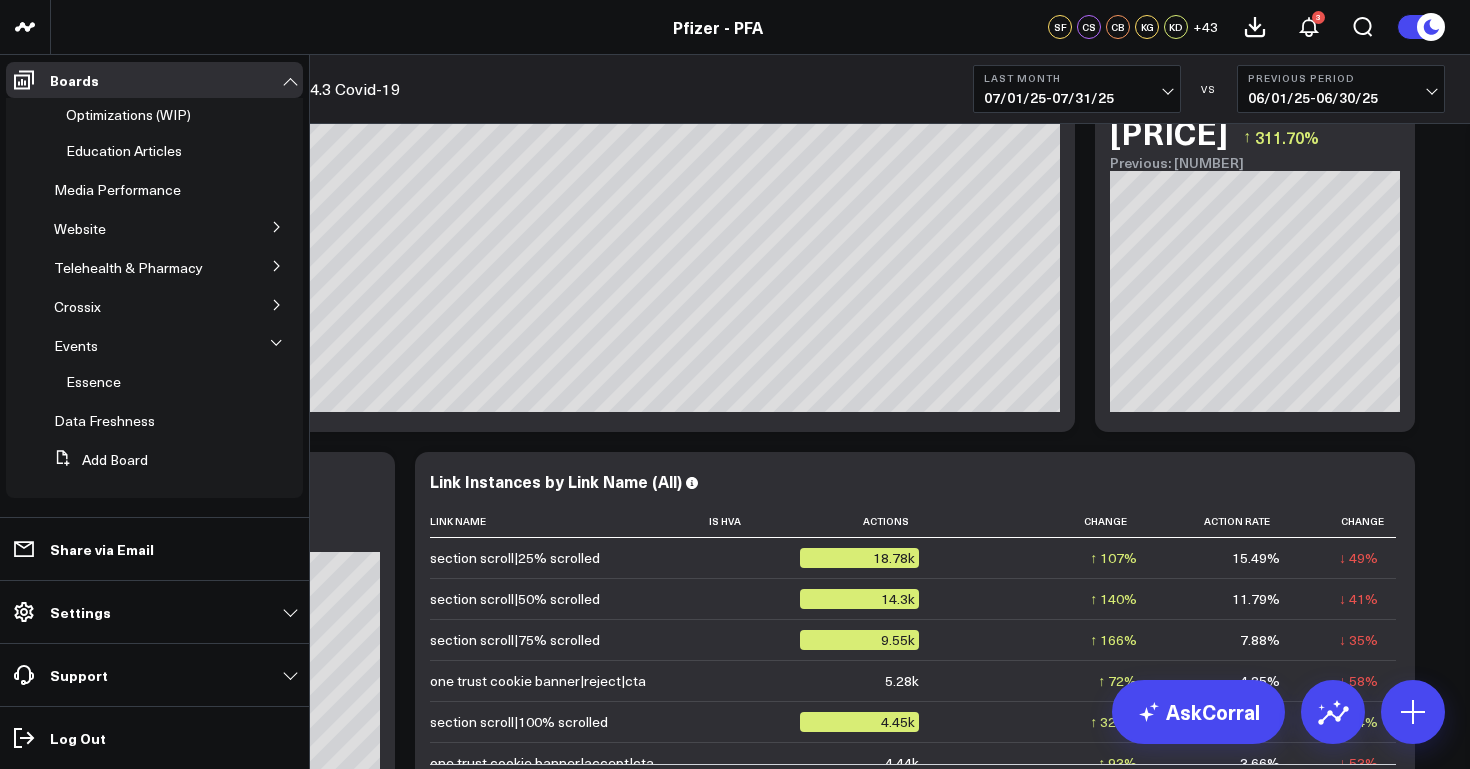 click 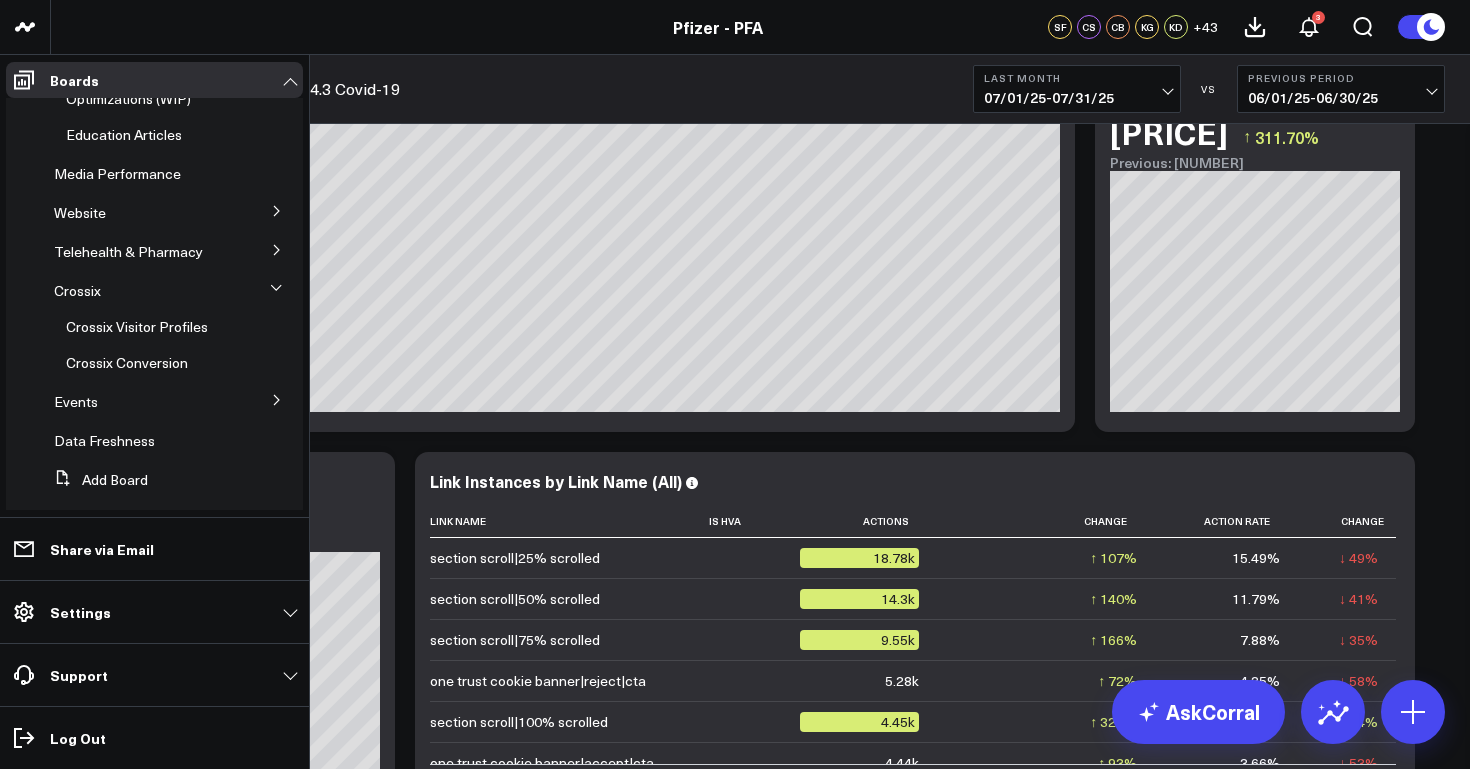 click 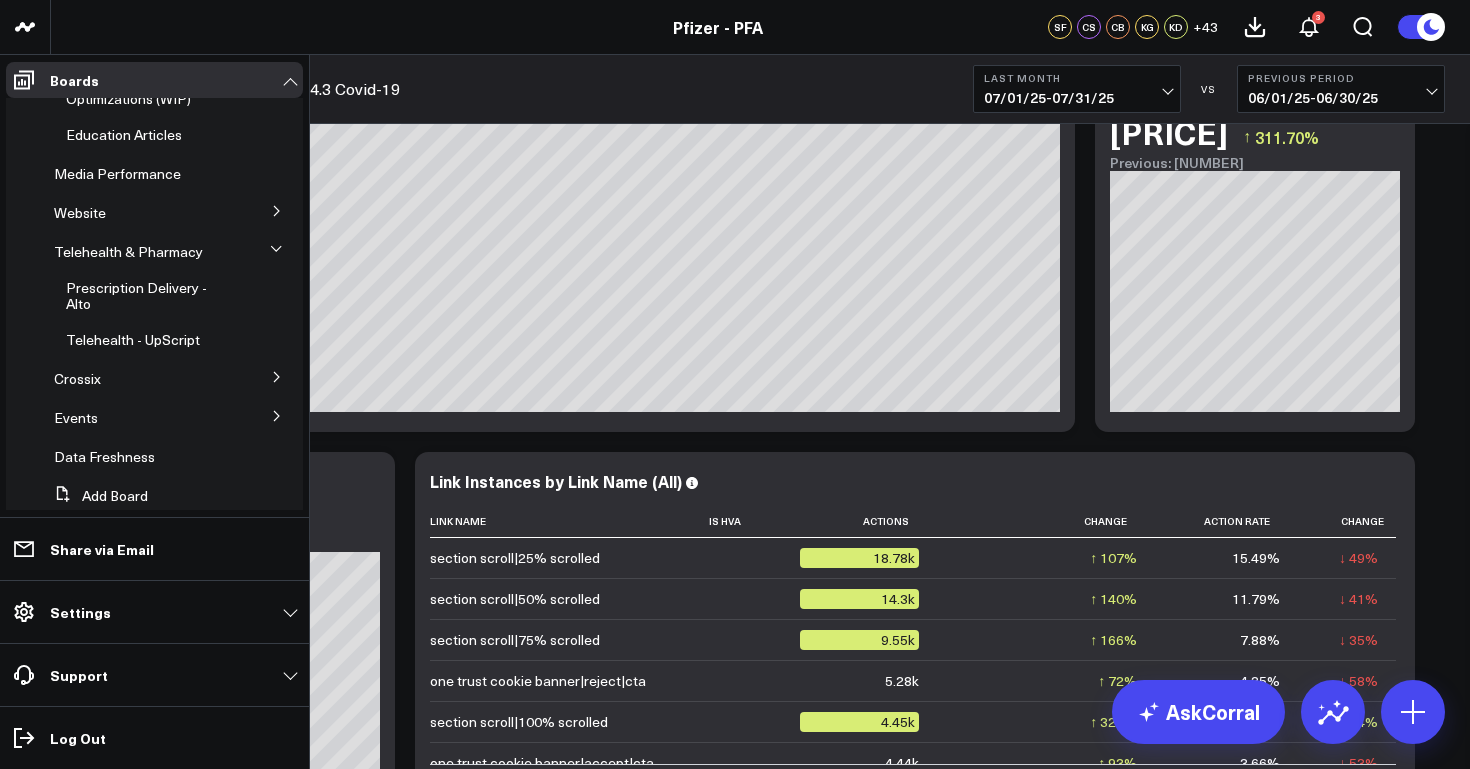 click 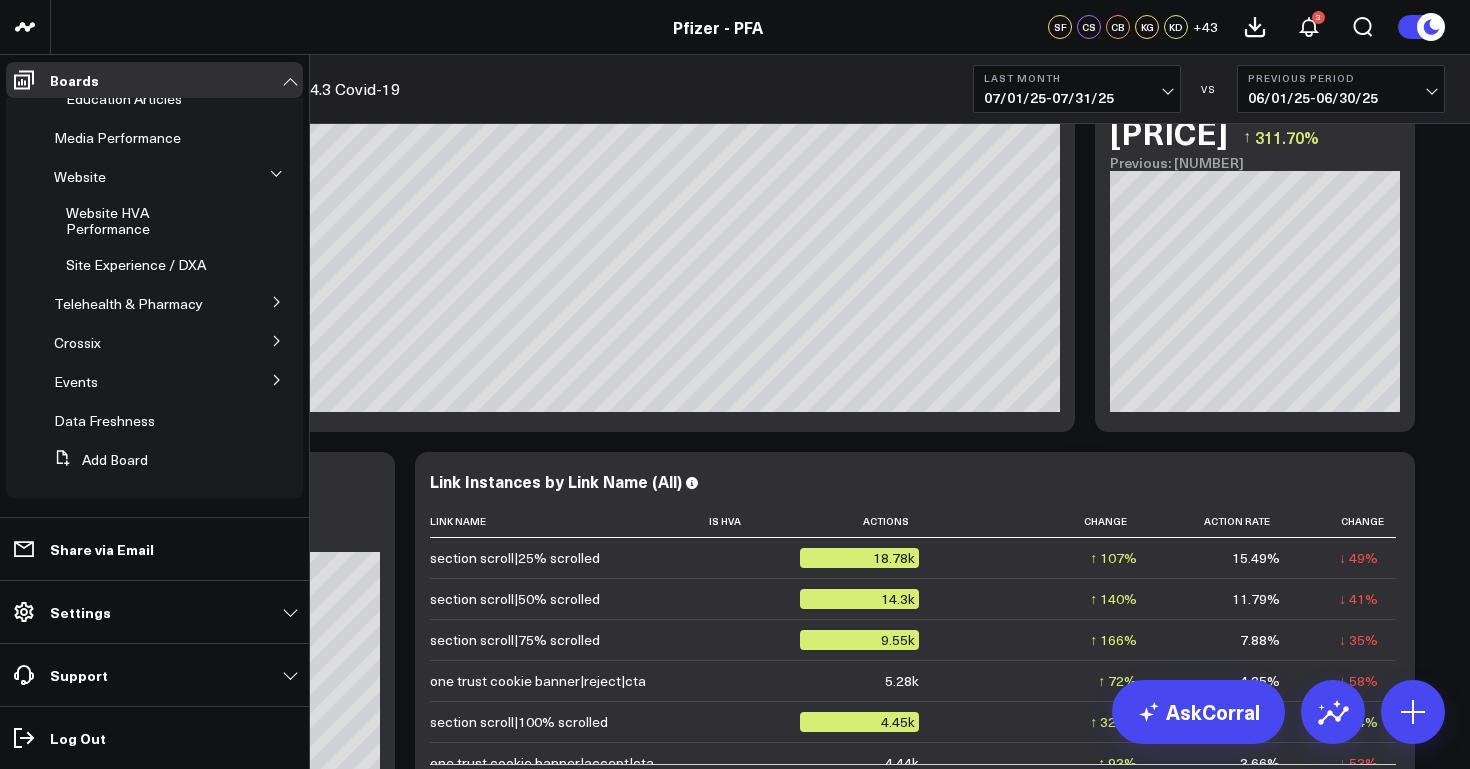 scroll, scrollTop: 578, scrollLeft: 0, axis: vertical 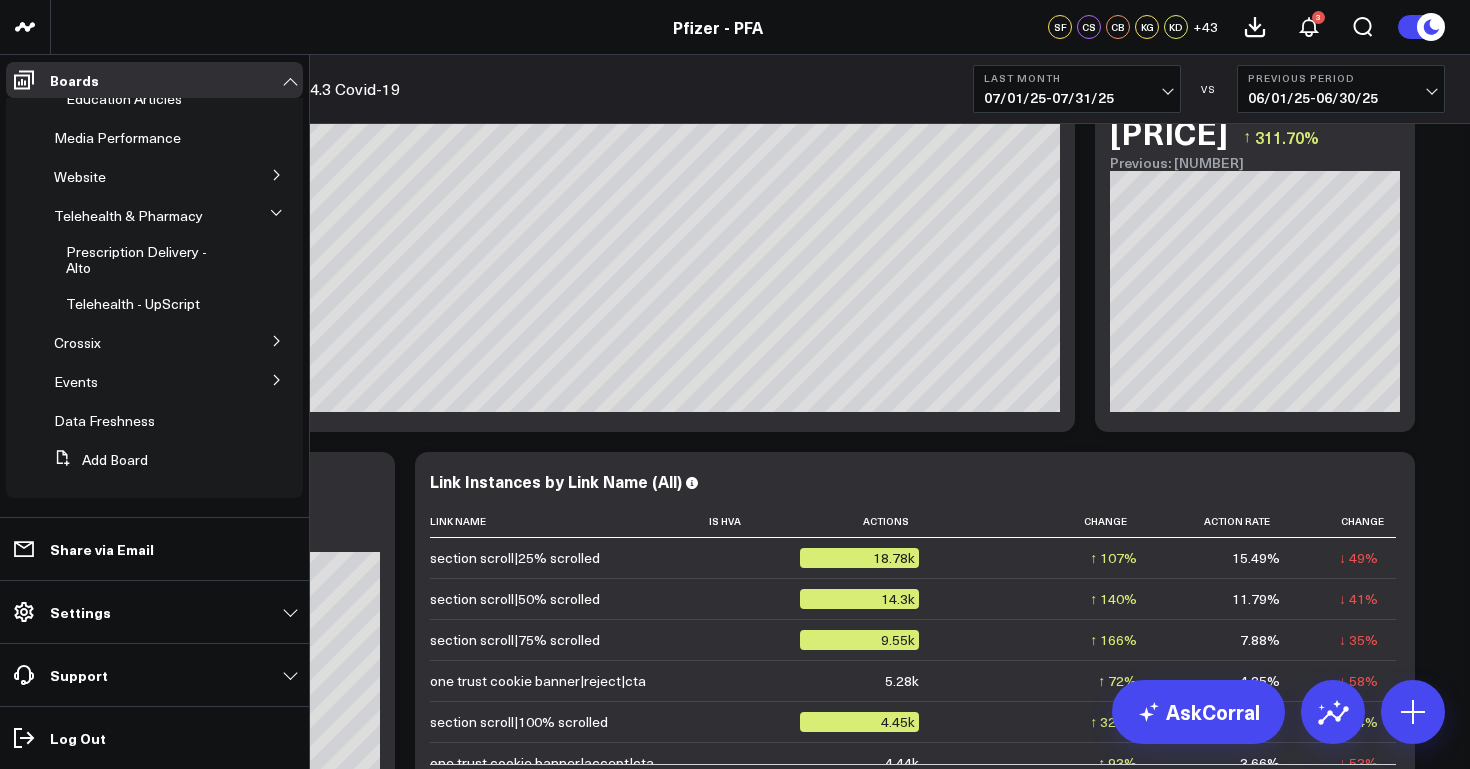 click 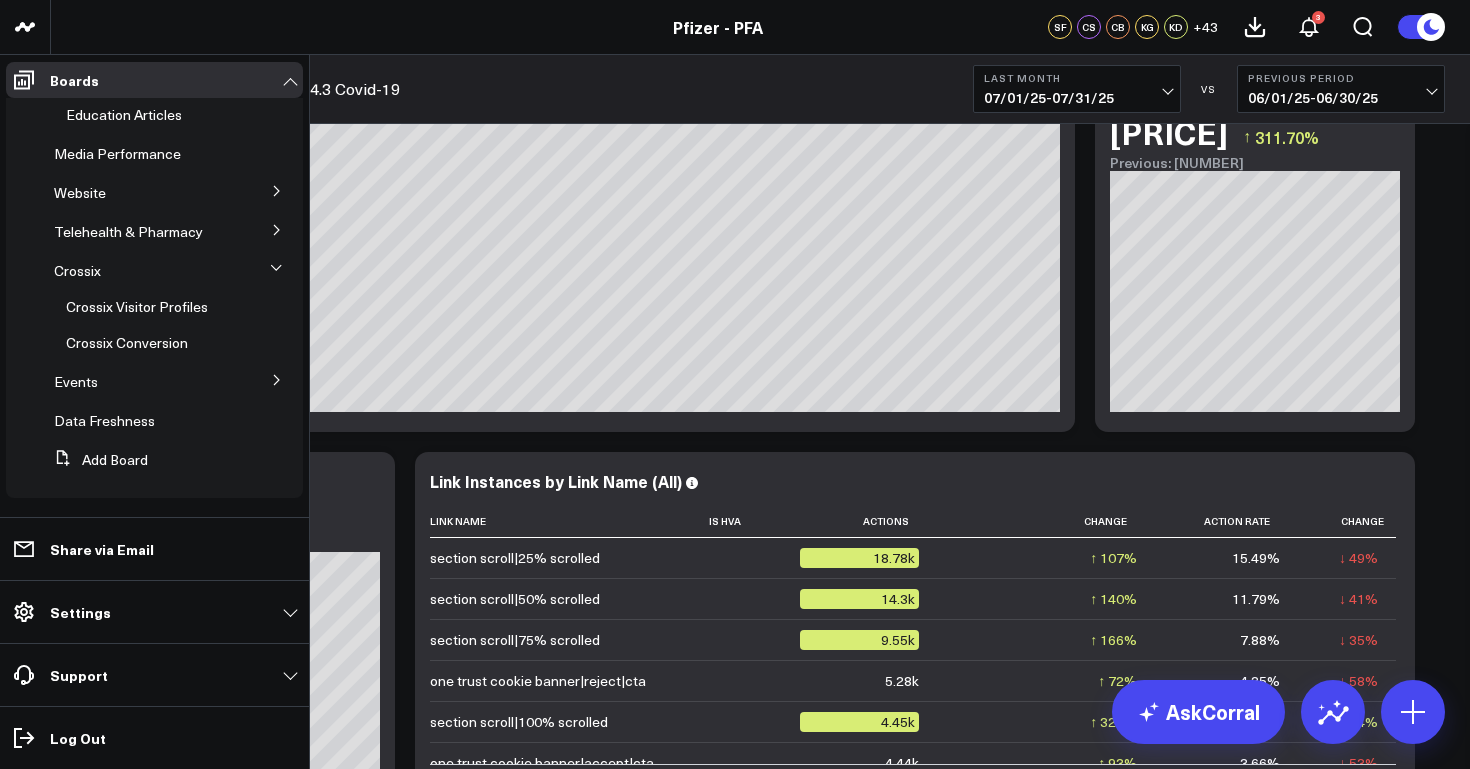 scroll, scrollTop: 1848, scrollLeft: 0, axis: vertical 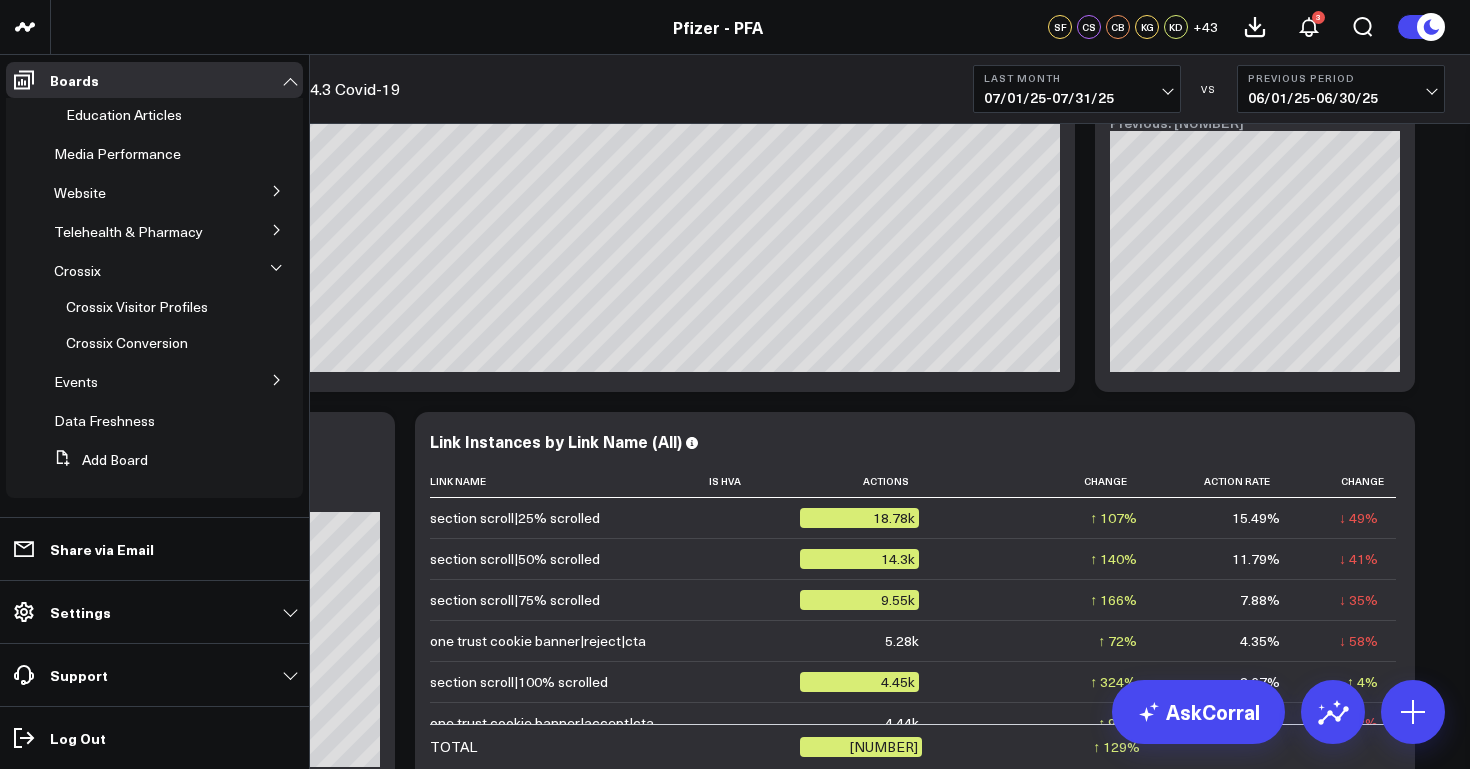 click 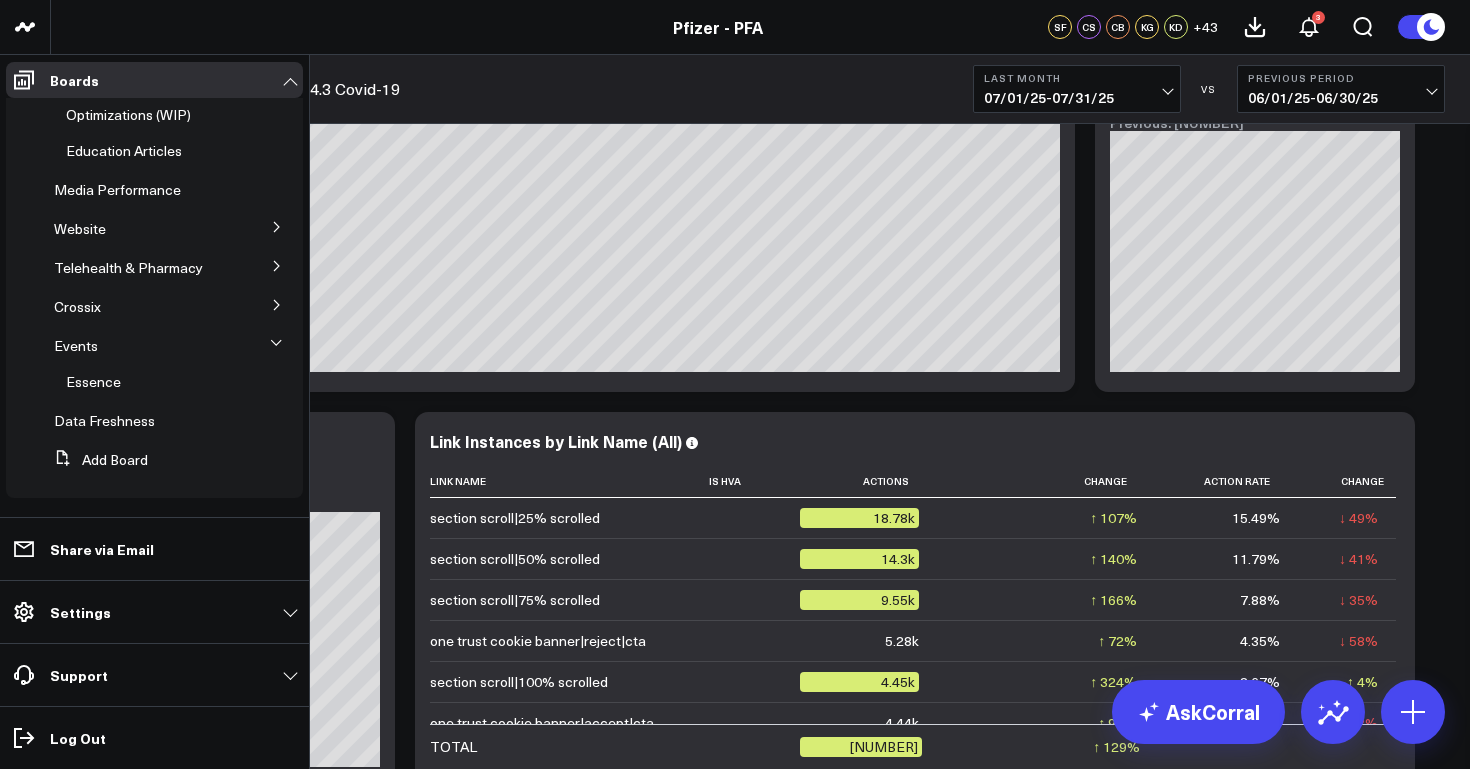 scroll, scrollTop: 510, scrollLeft: 0, axis: vertical 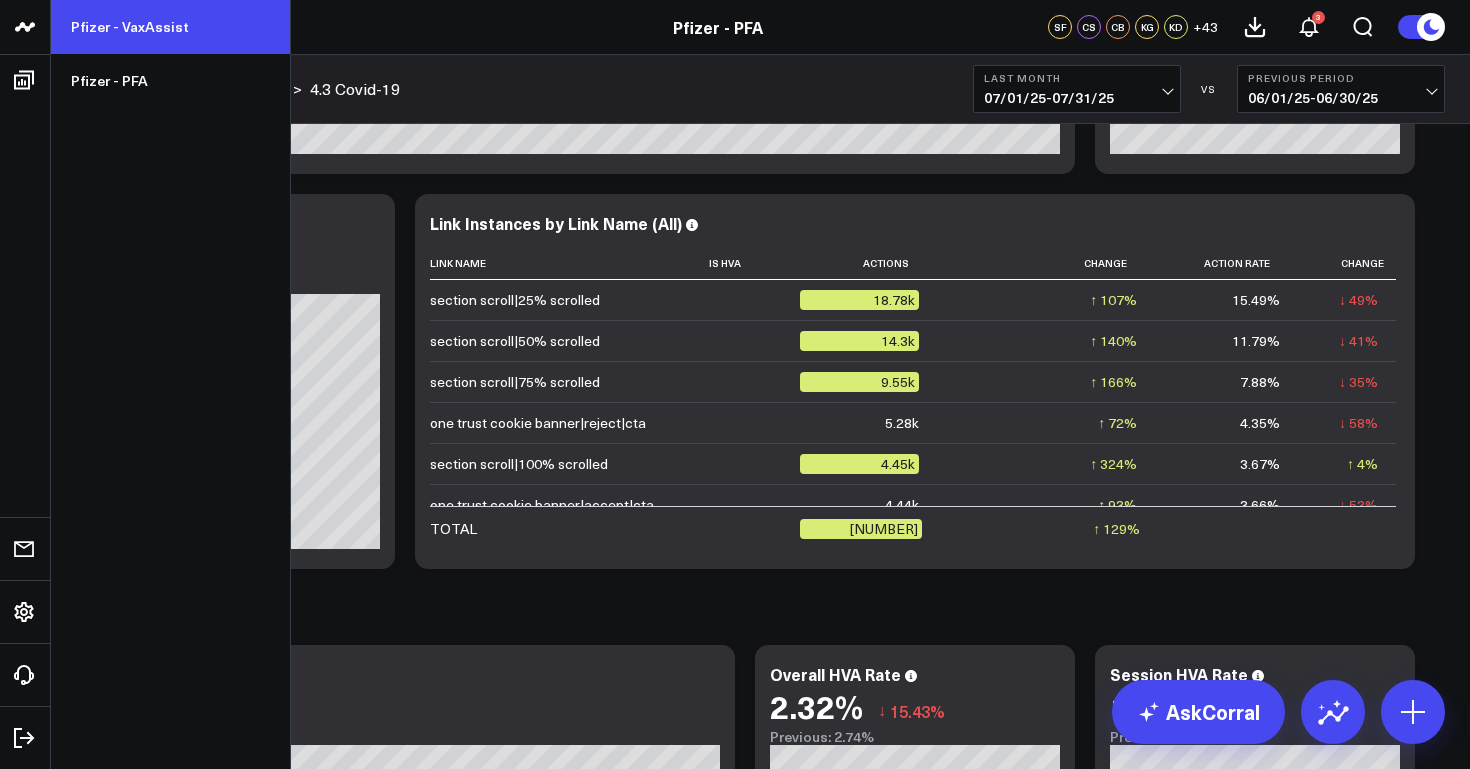 click on "Pfizer - VaxAssist" at bounding box center [170, 27] 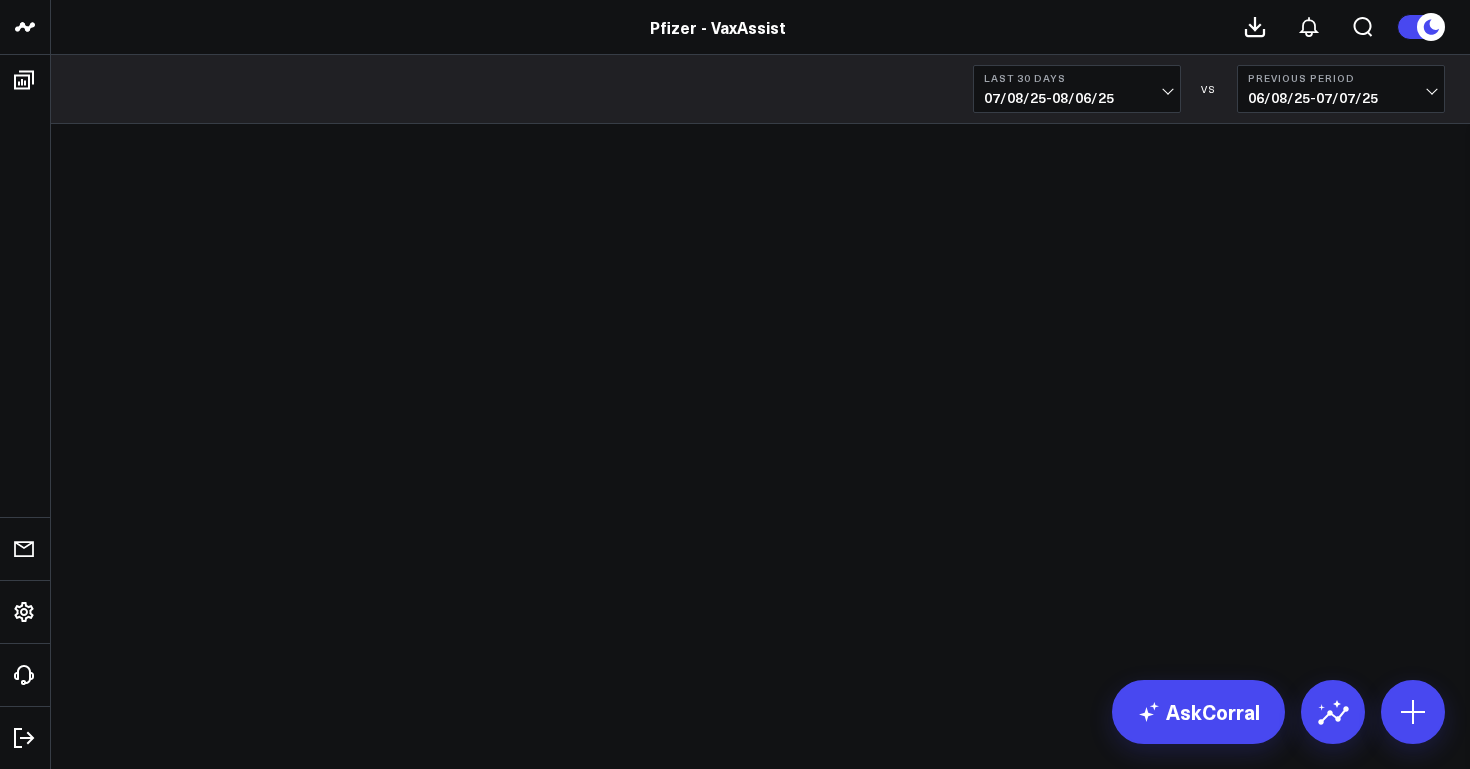 scroll, scrollTop: 0, scrollLeft: 0, axis: both 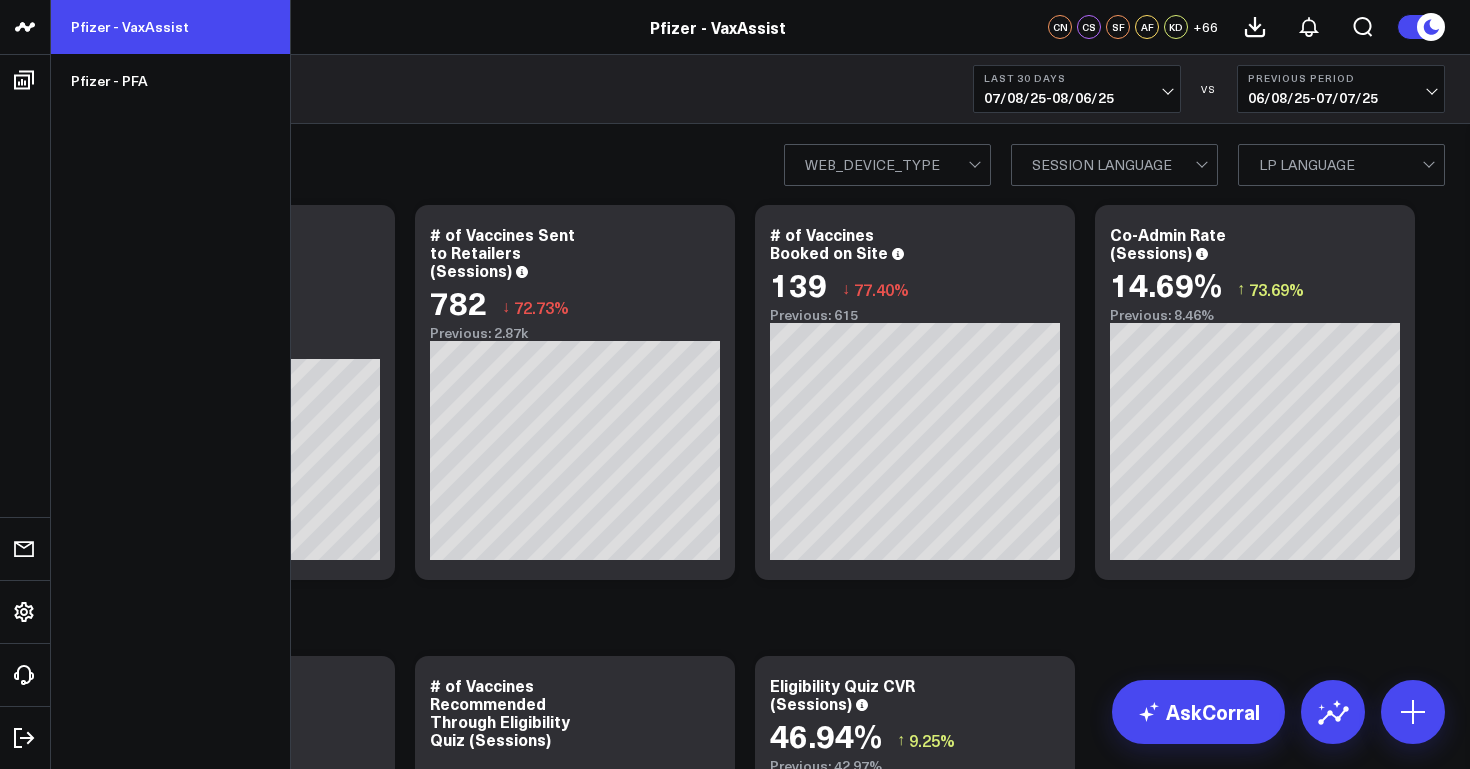 click on "Pfizer - VaxAssist" at bounding box center [170, 27] 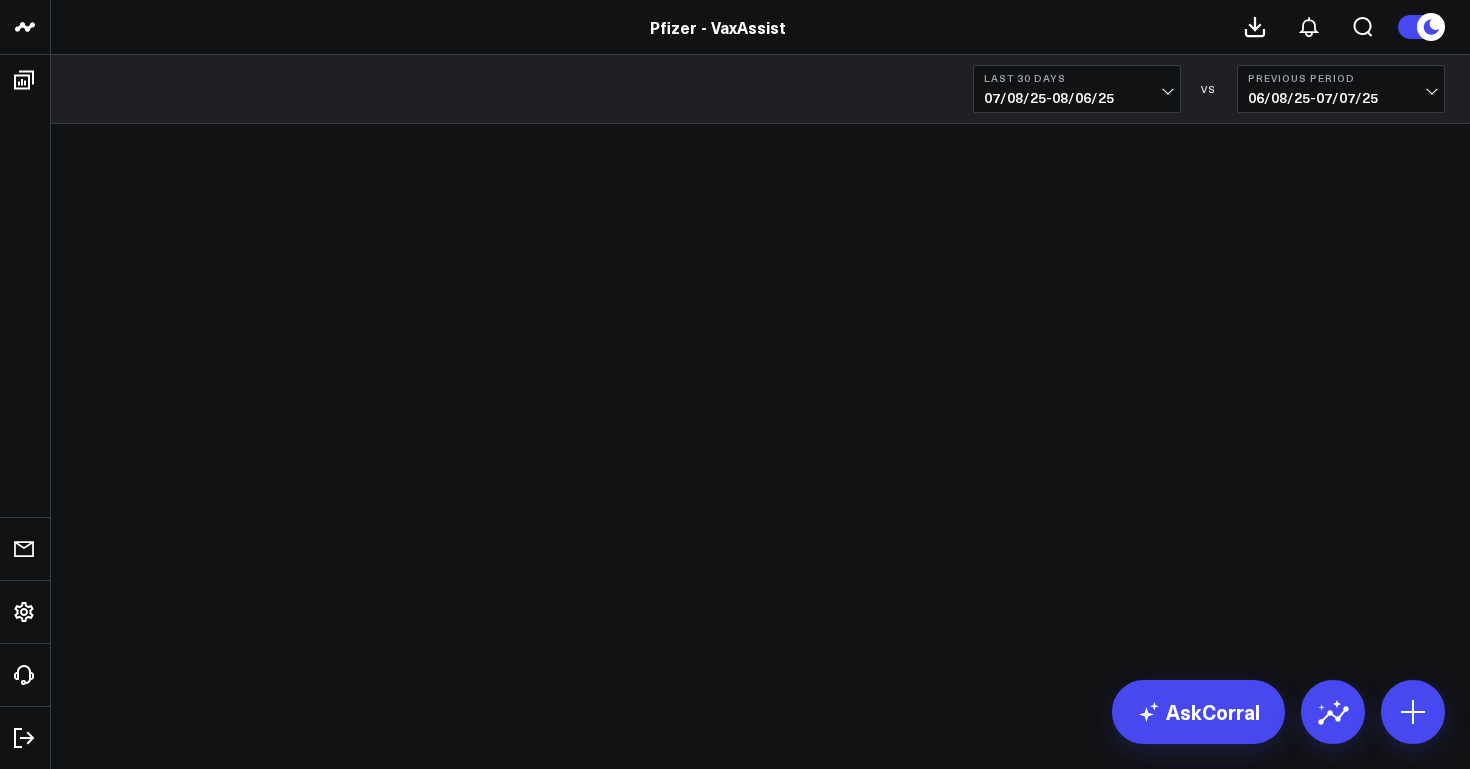 click on "Pfizer - VaxAssist" at bounding box center (722, 27) 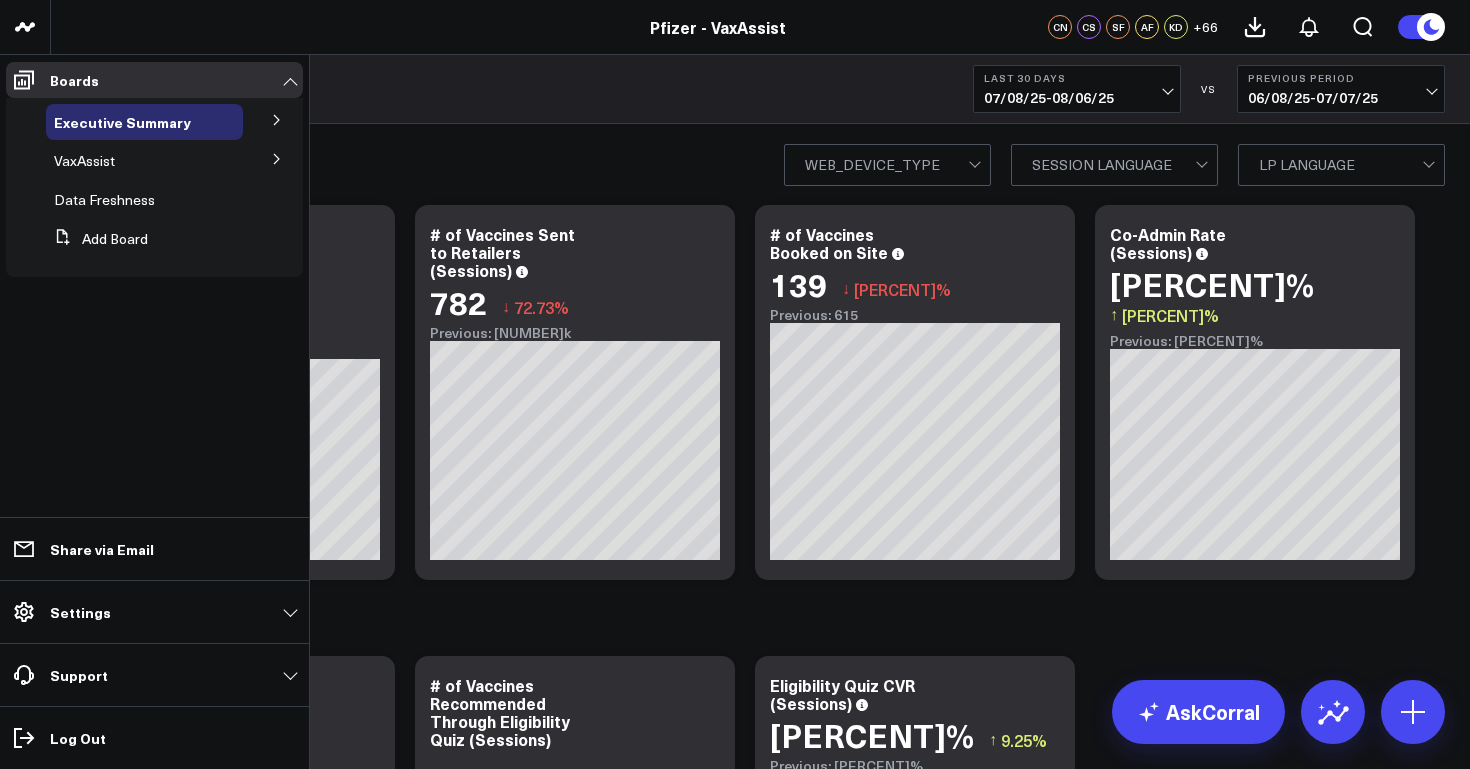 click 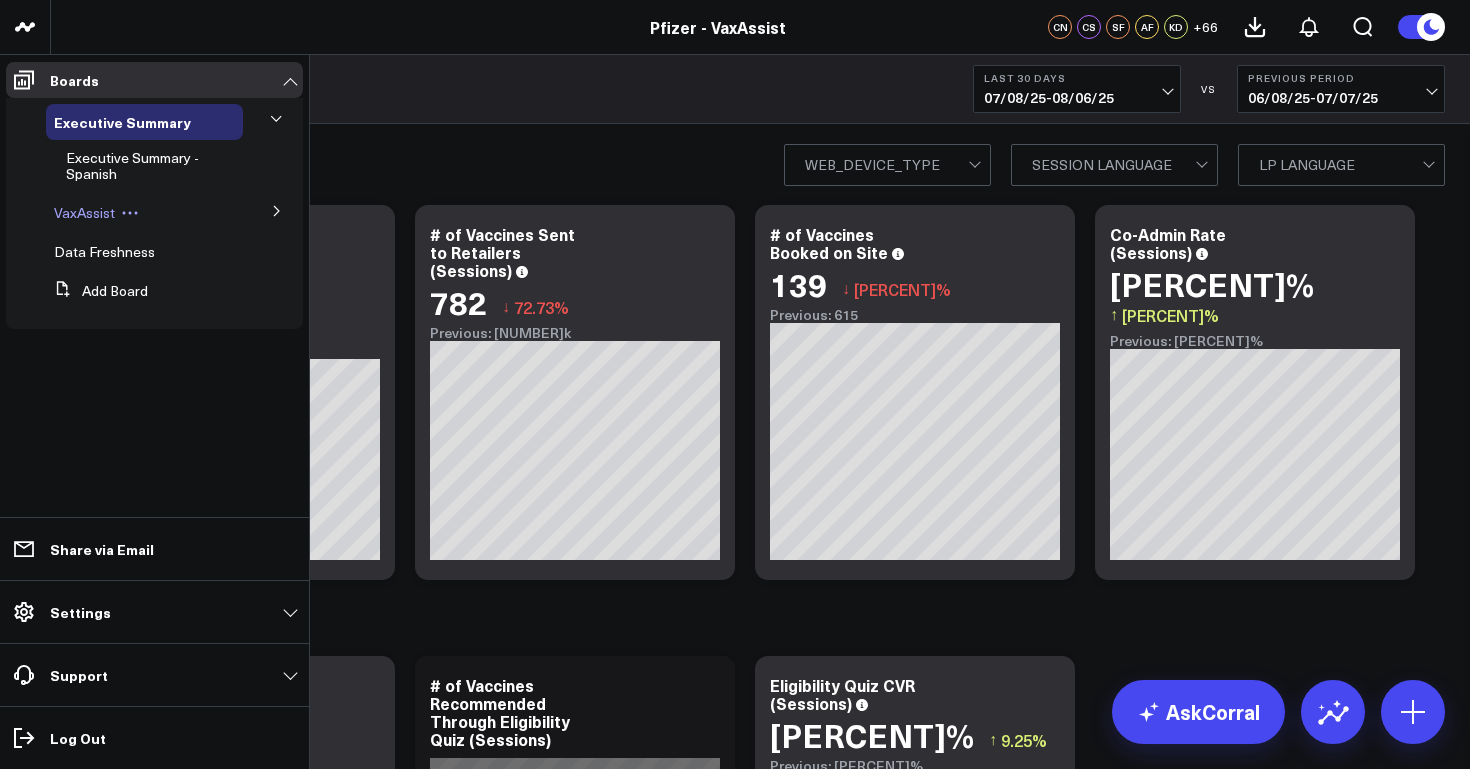 scroll, scrollTop: 57, scrollLeft: 0, axis: vertical 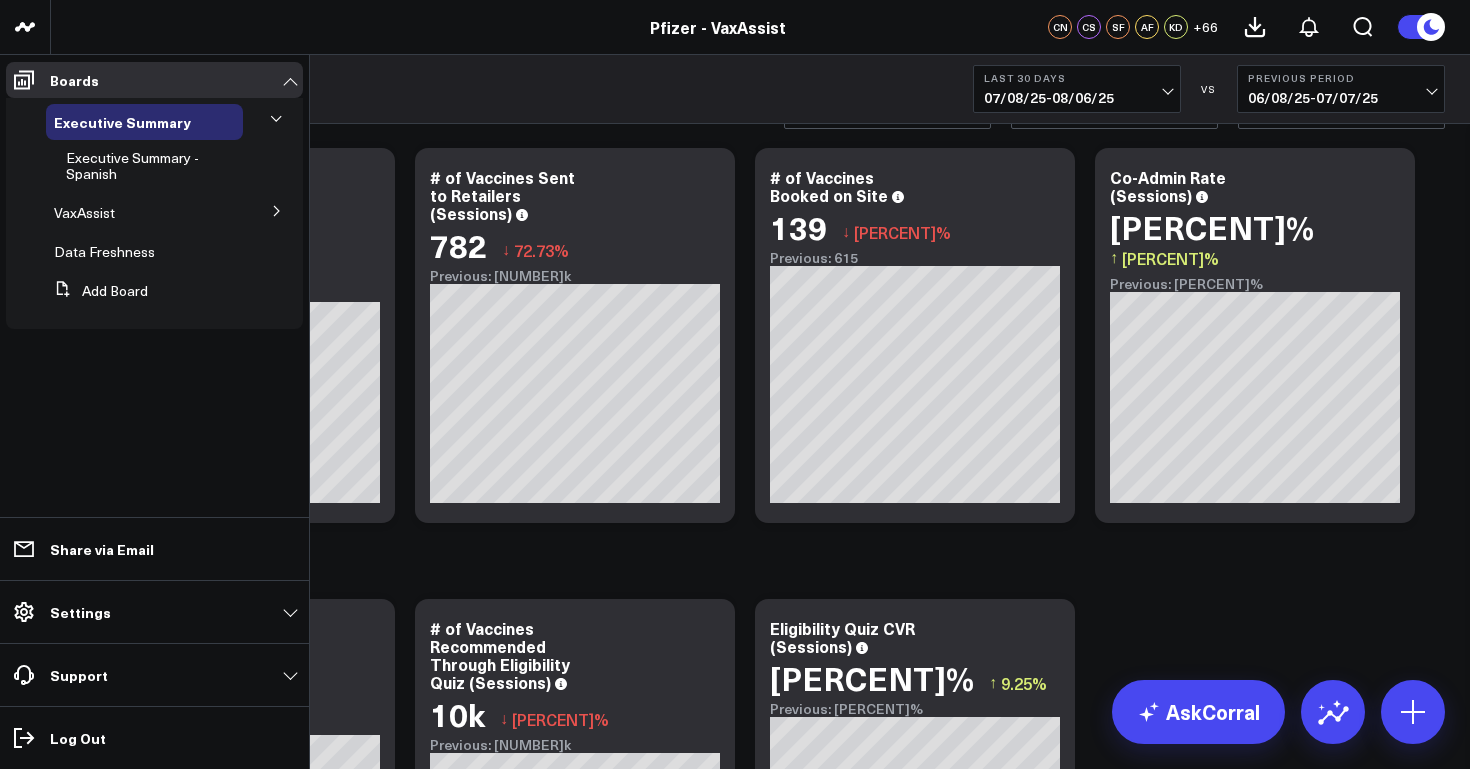 click 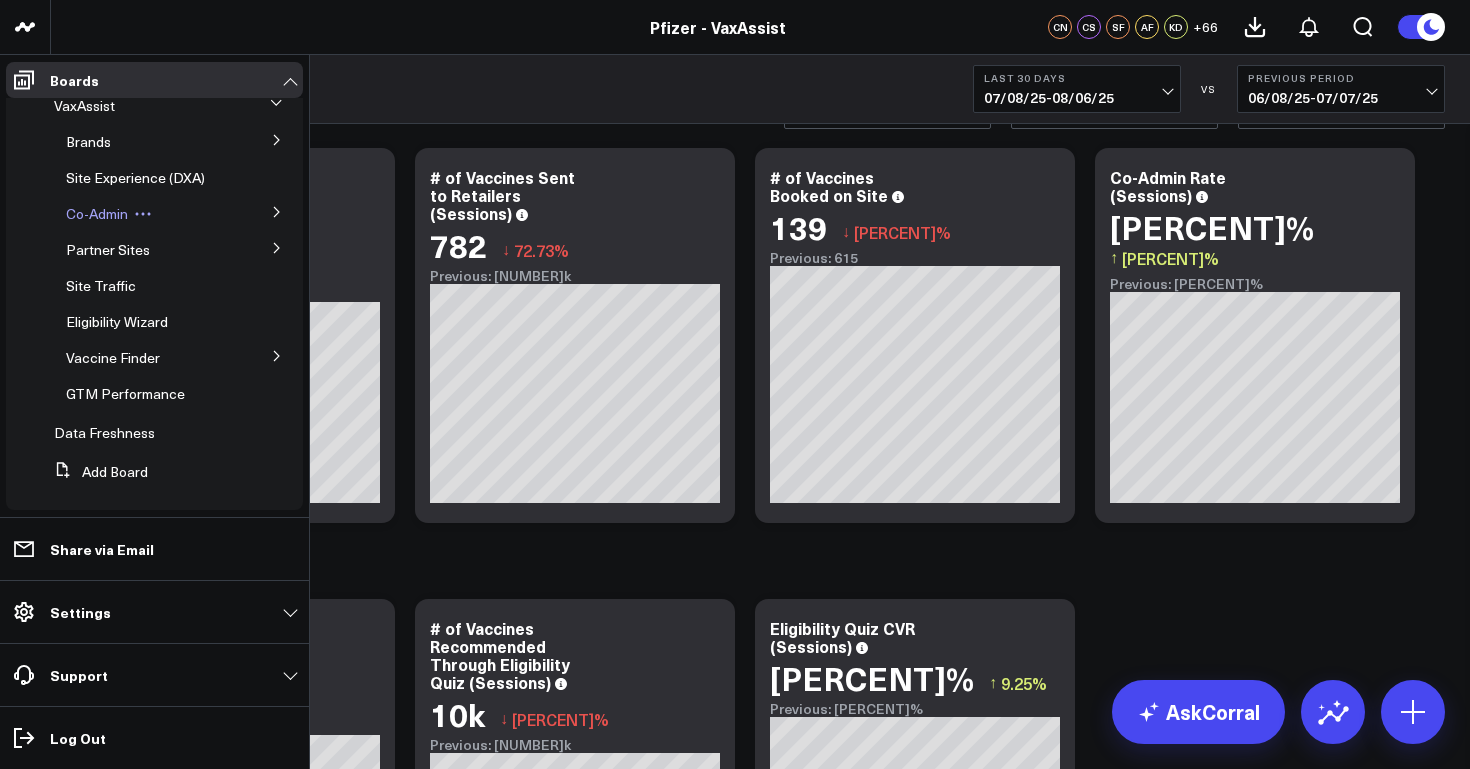 scroll, scrollTop: 41, scrollLeft: 0, axis: vertical 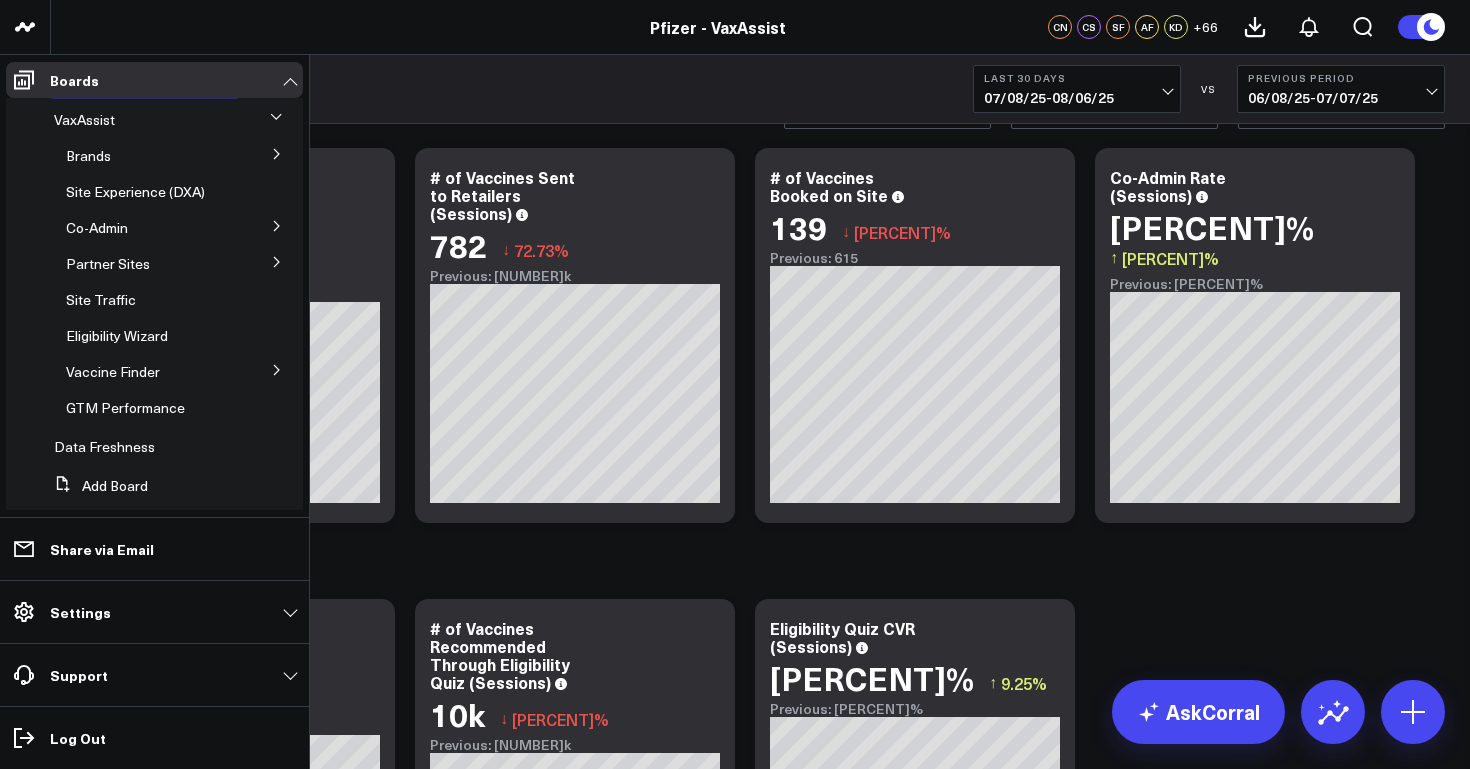 click 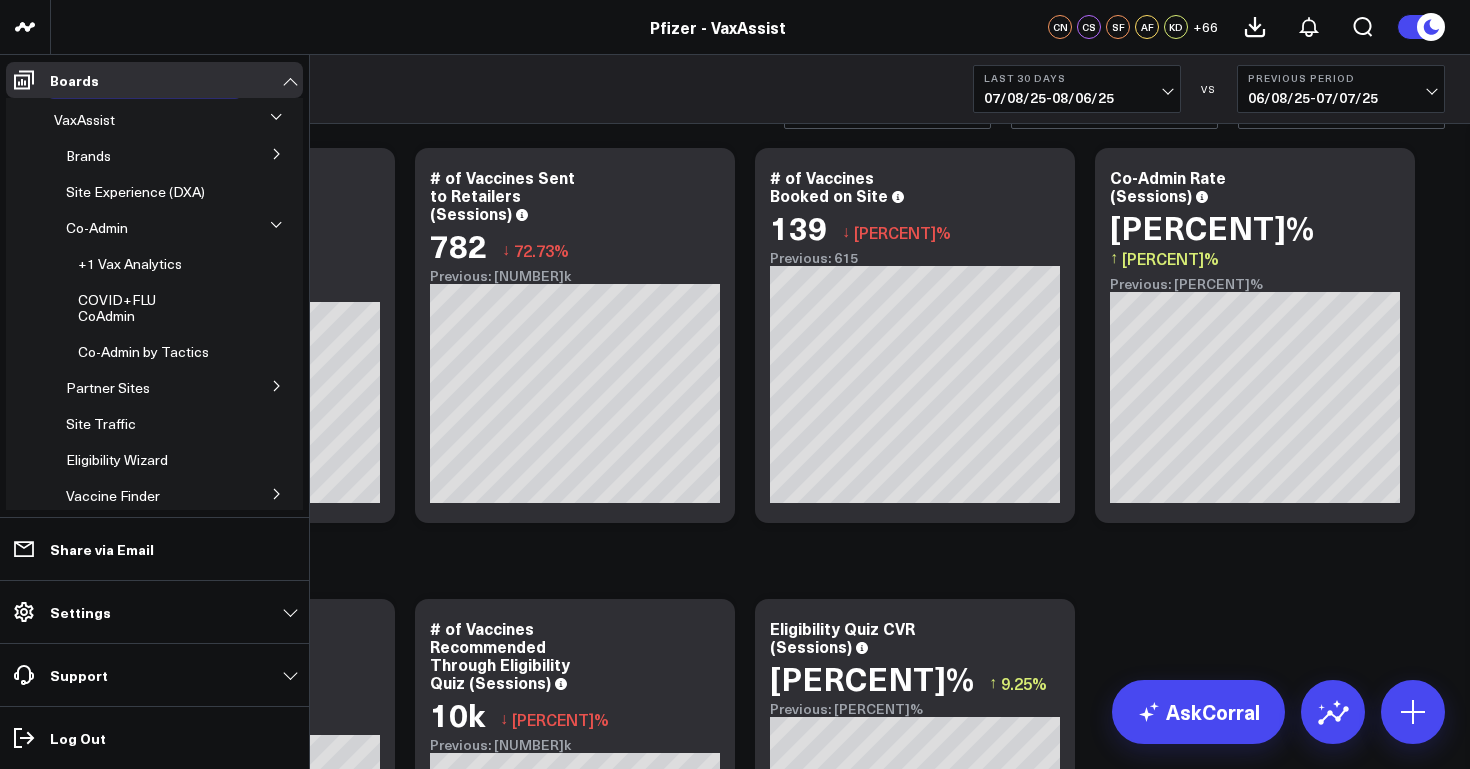 click 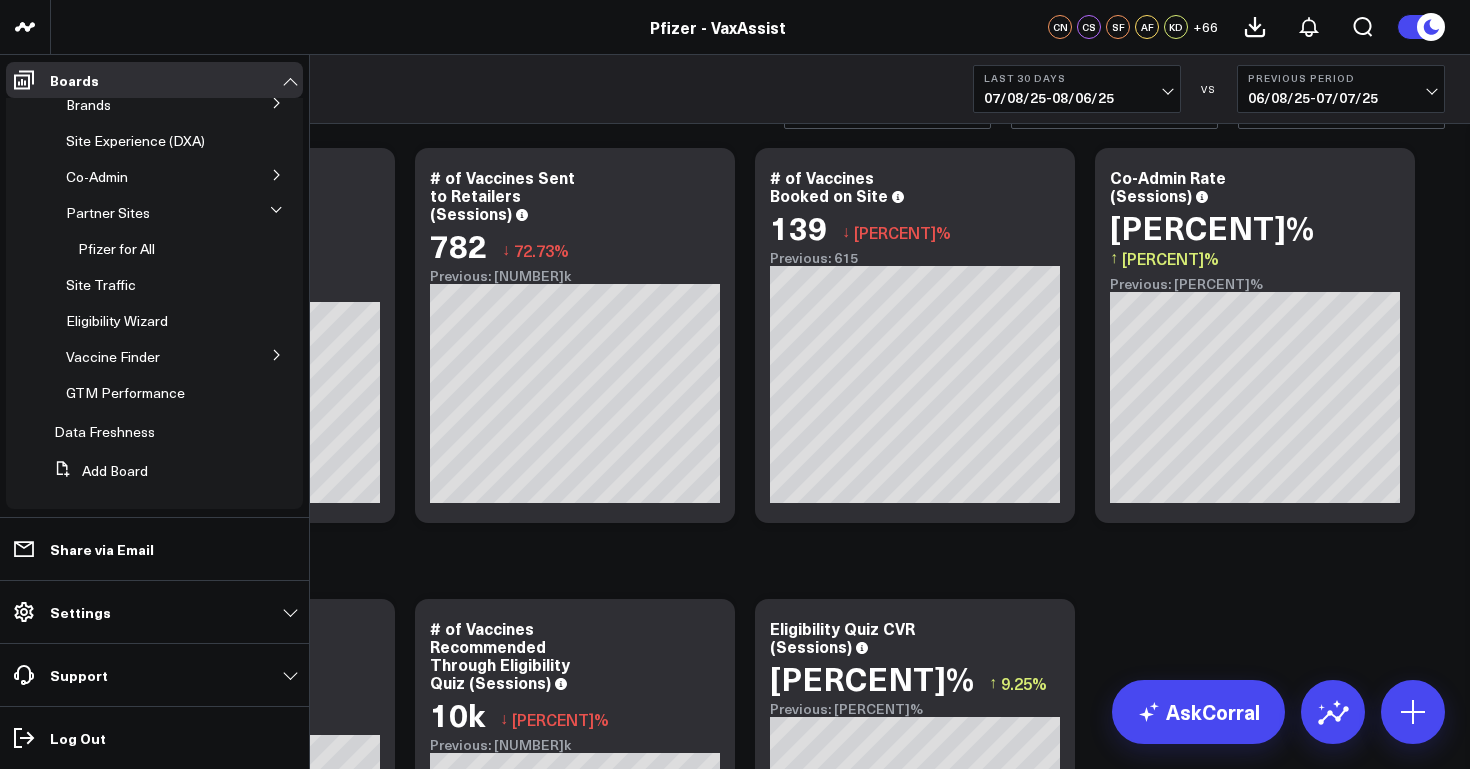 scroll, scrollTop: 104, scrollLeft: 0, axis: vertical 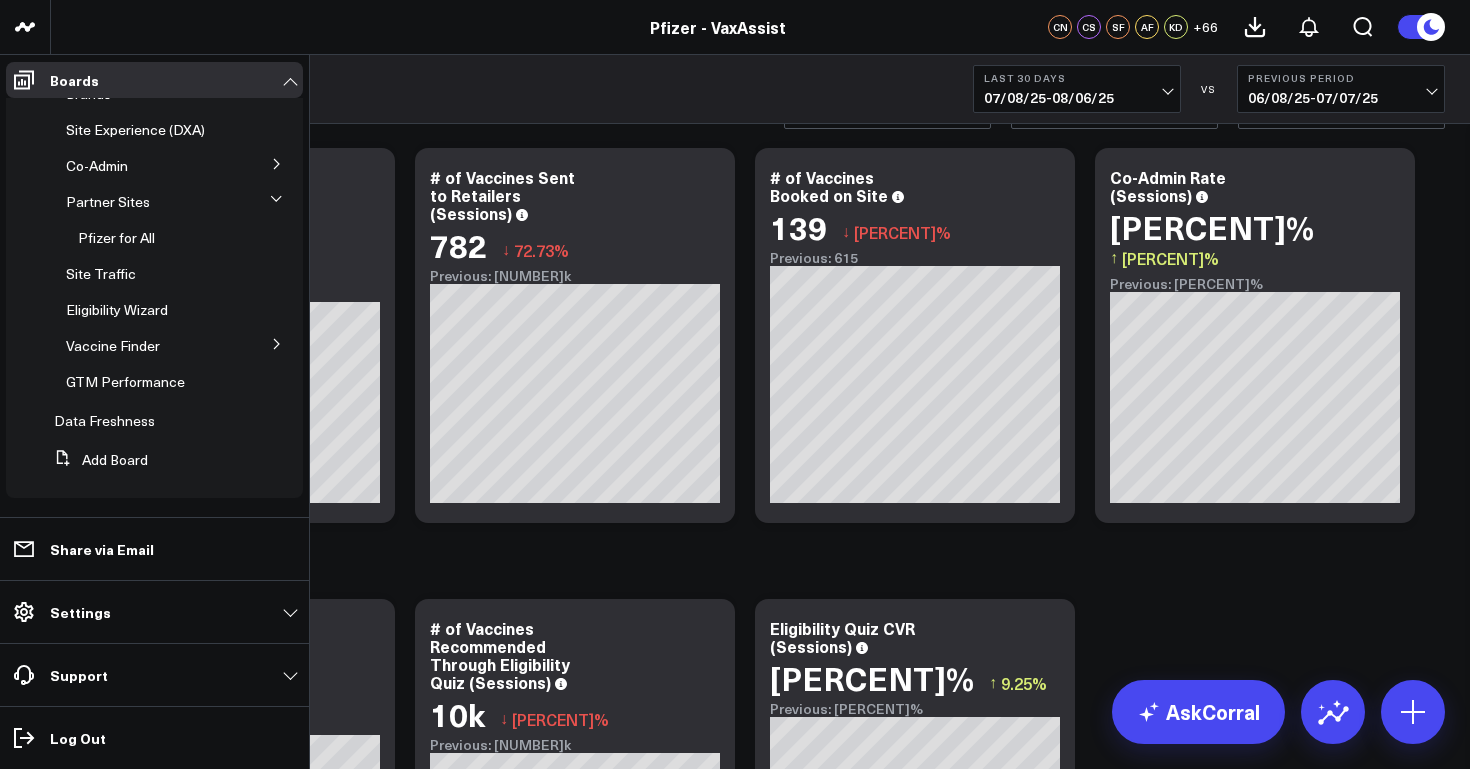 click 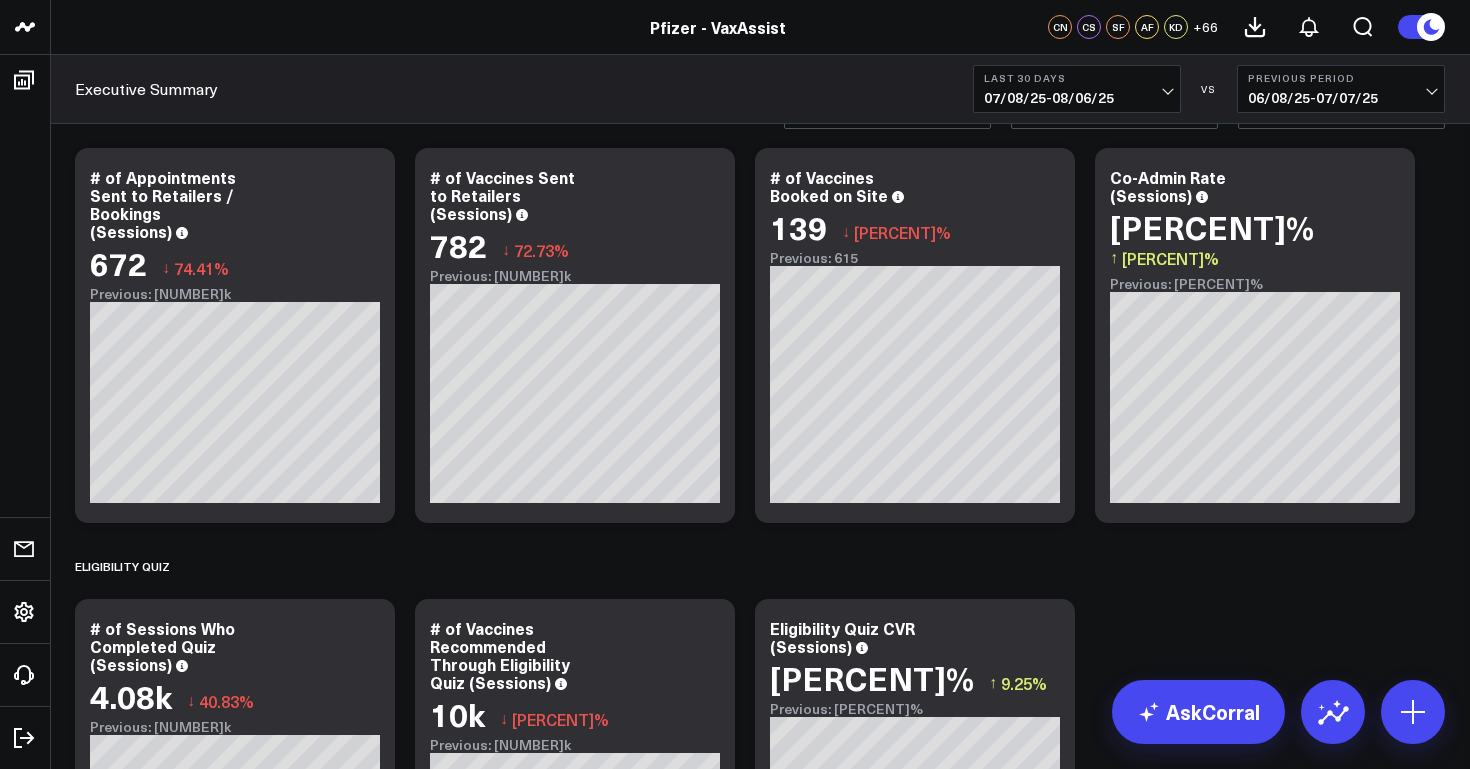 scroll, scrollTop: 0, scrollLeft: 0, axis: both 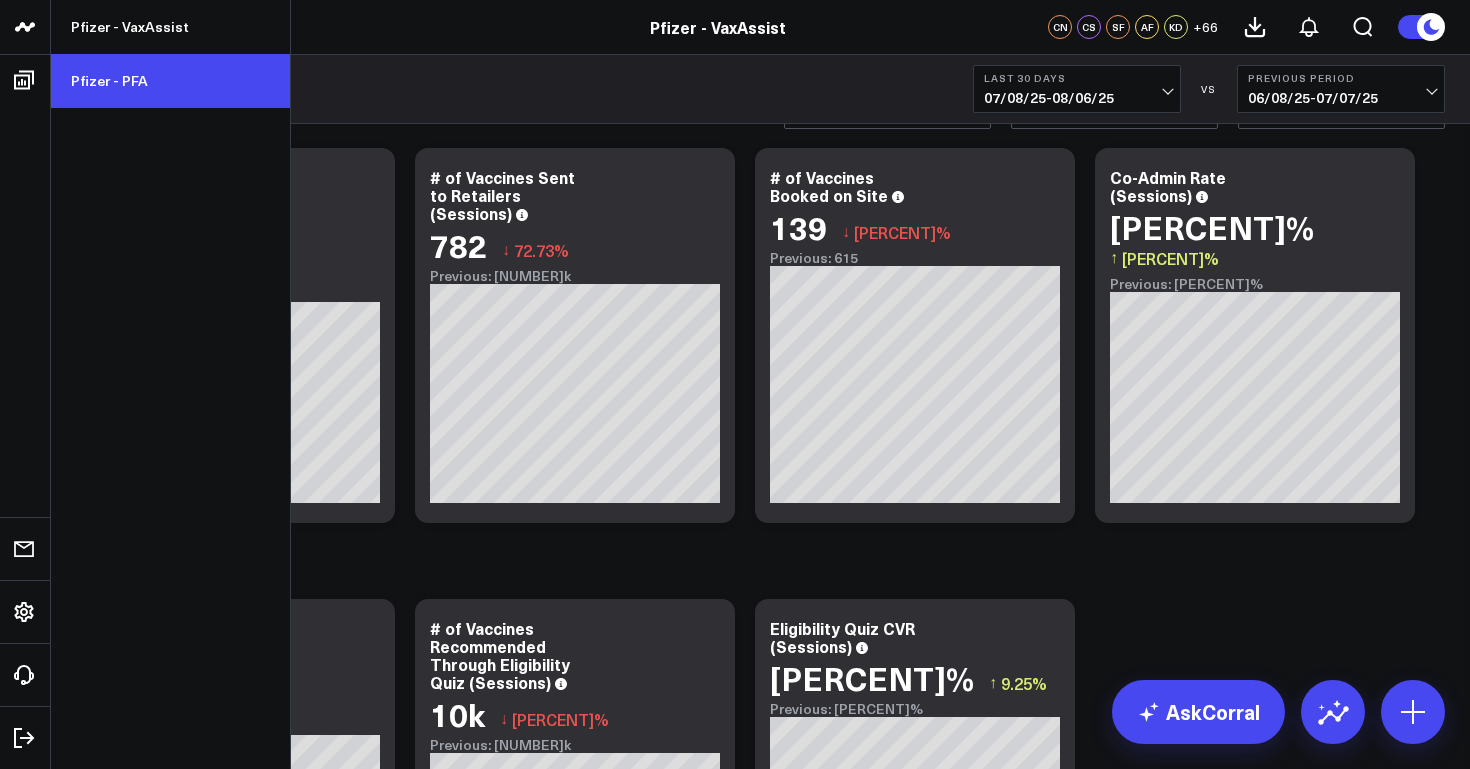 click on "Pfizer - PFA" at bounding box center [170, 81] 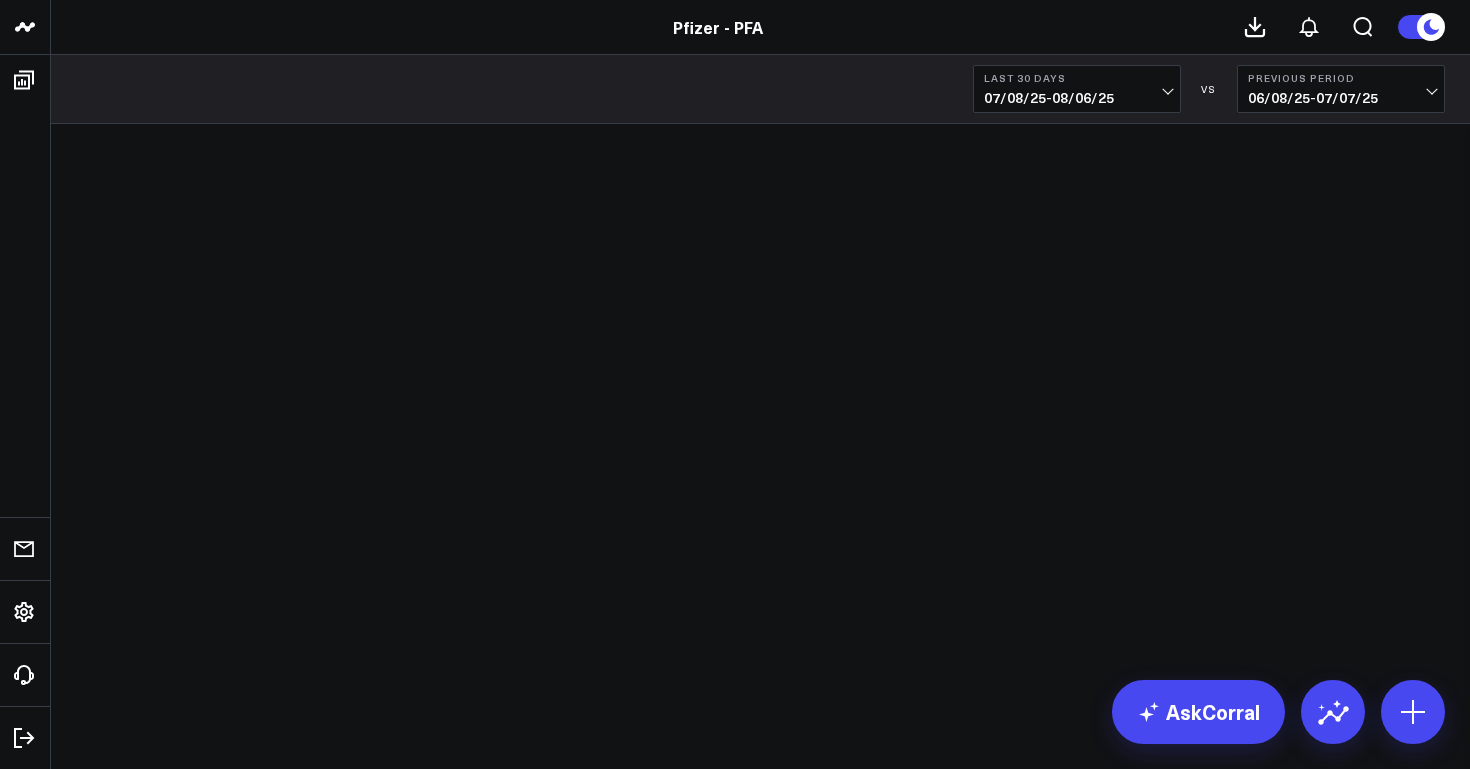scroll, scrollTop: 0, scrollLeft: 0, axis: both 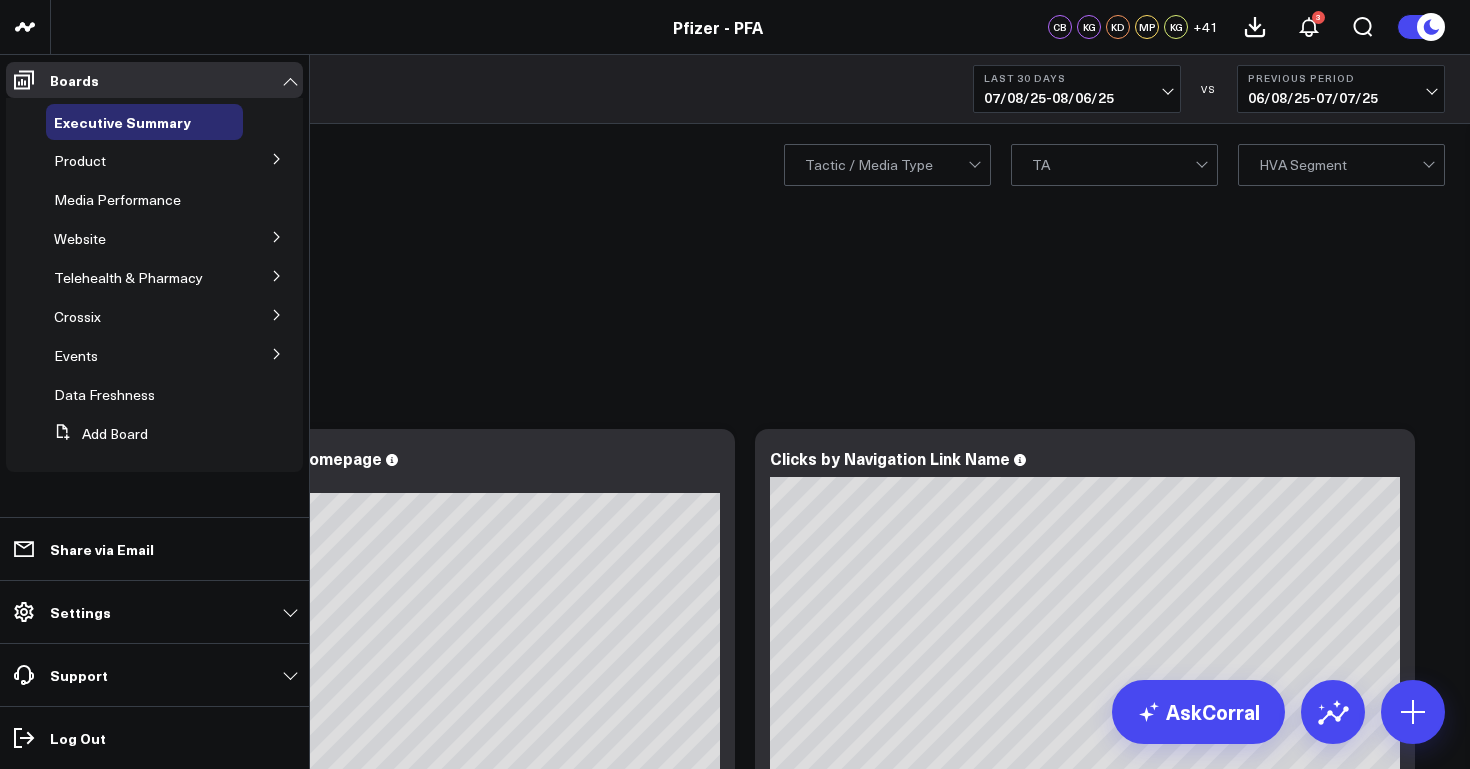 click 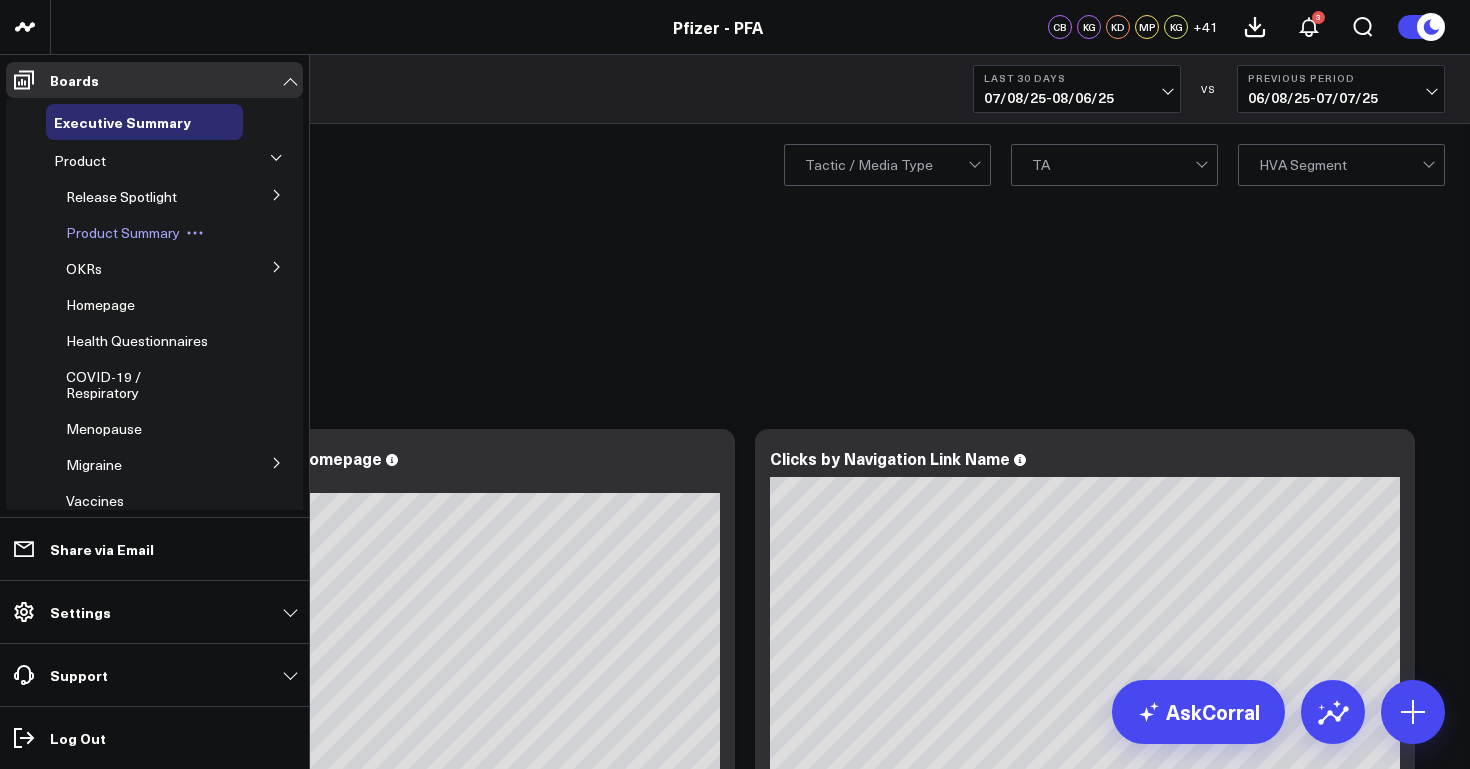 click on "Product Summary" at bounding box center [123, 232] 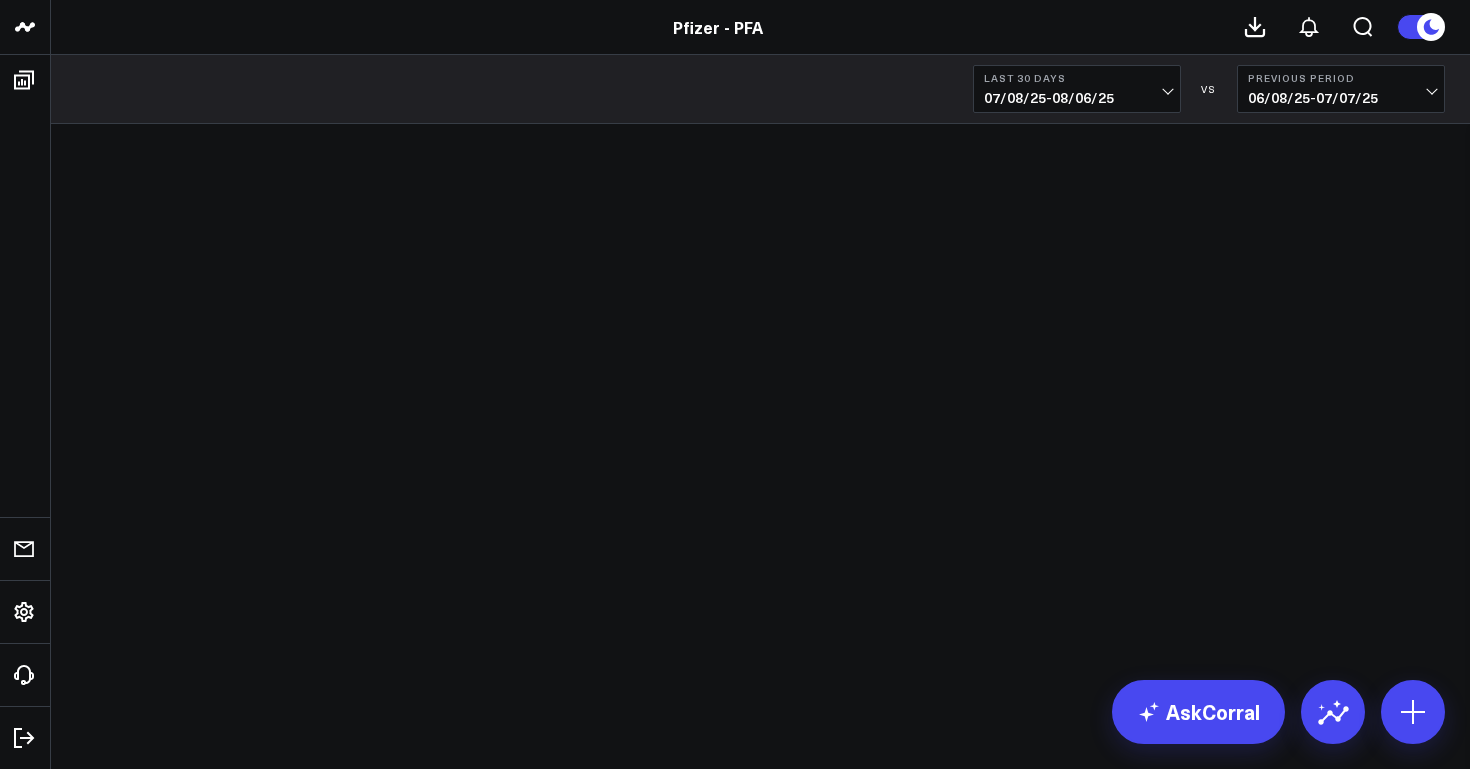 scroll, scrollTop: 0, scrollLeft: 0, axis: both 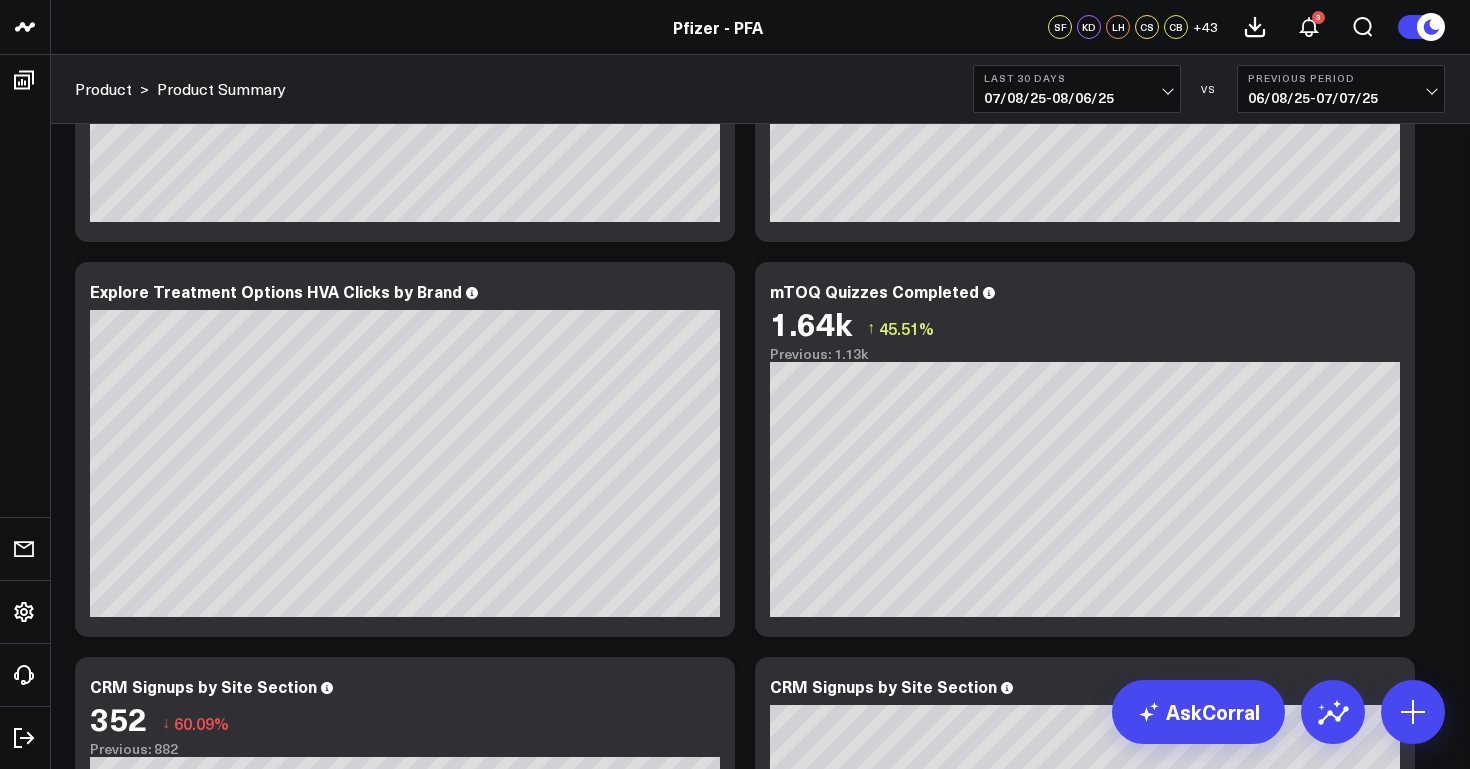 click on "07/08/25  -  08/06/25" at bounding box center (1077, 98) 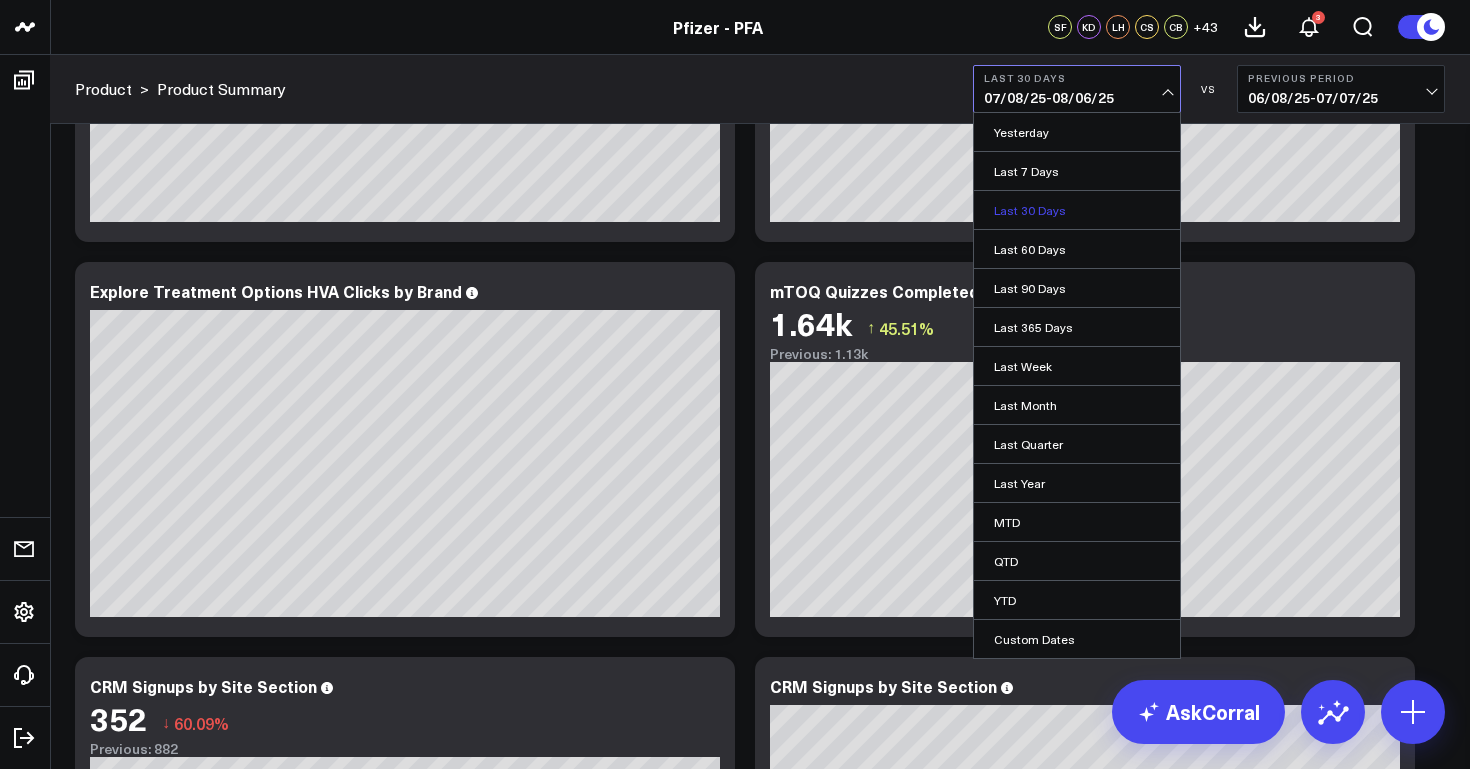 click on "Last 30 Days" at bounding box center [1077, 210] 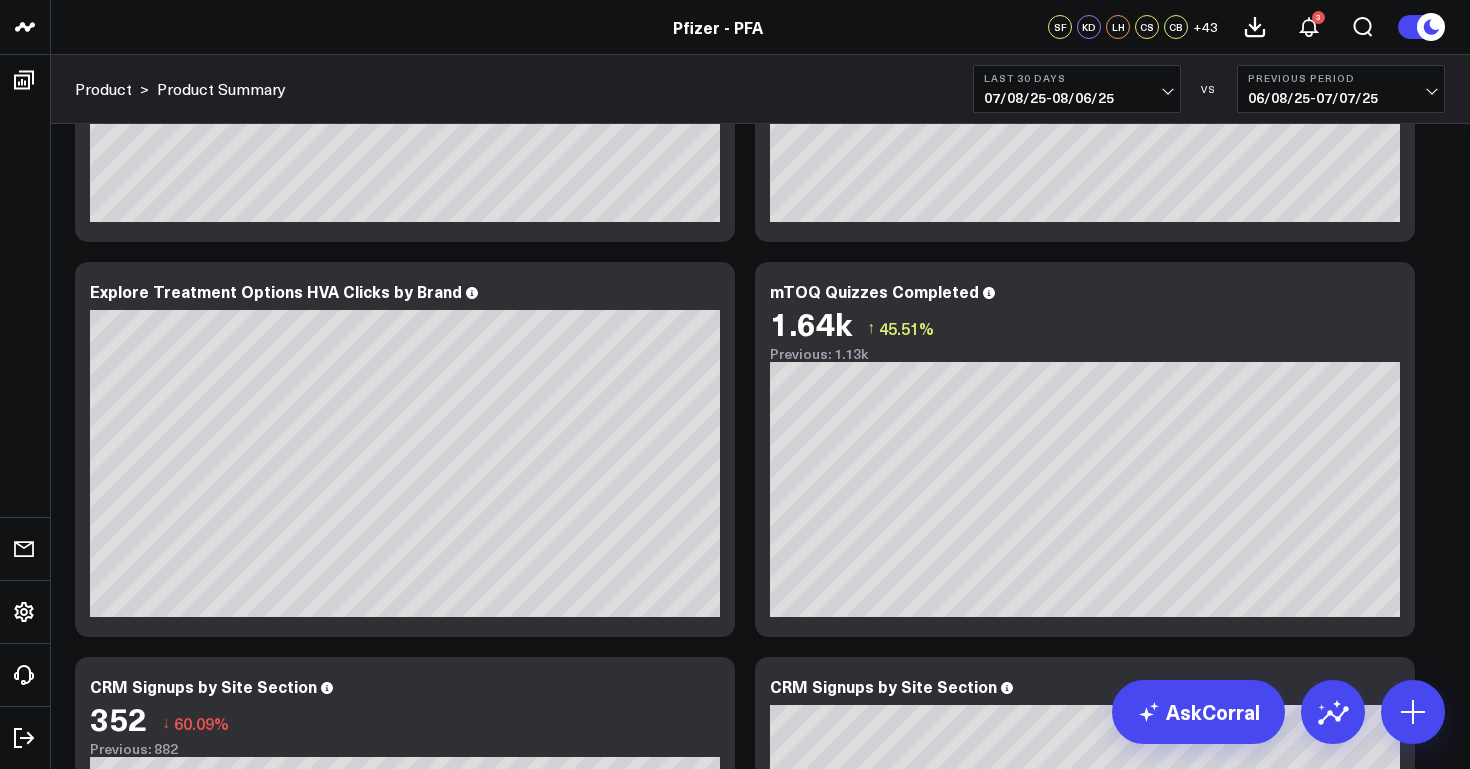 click on "07/08/25  -  08/06/25" at bounding box center (1077, 98) 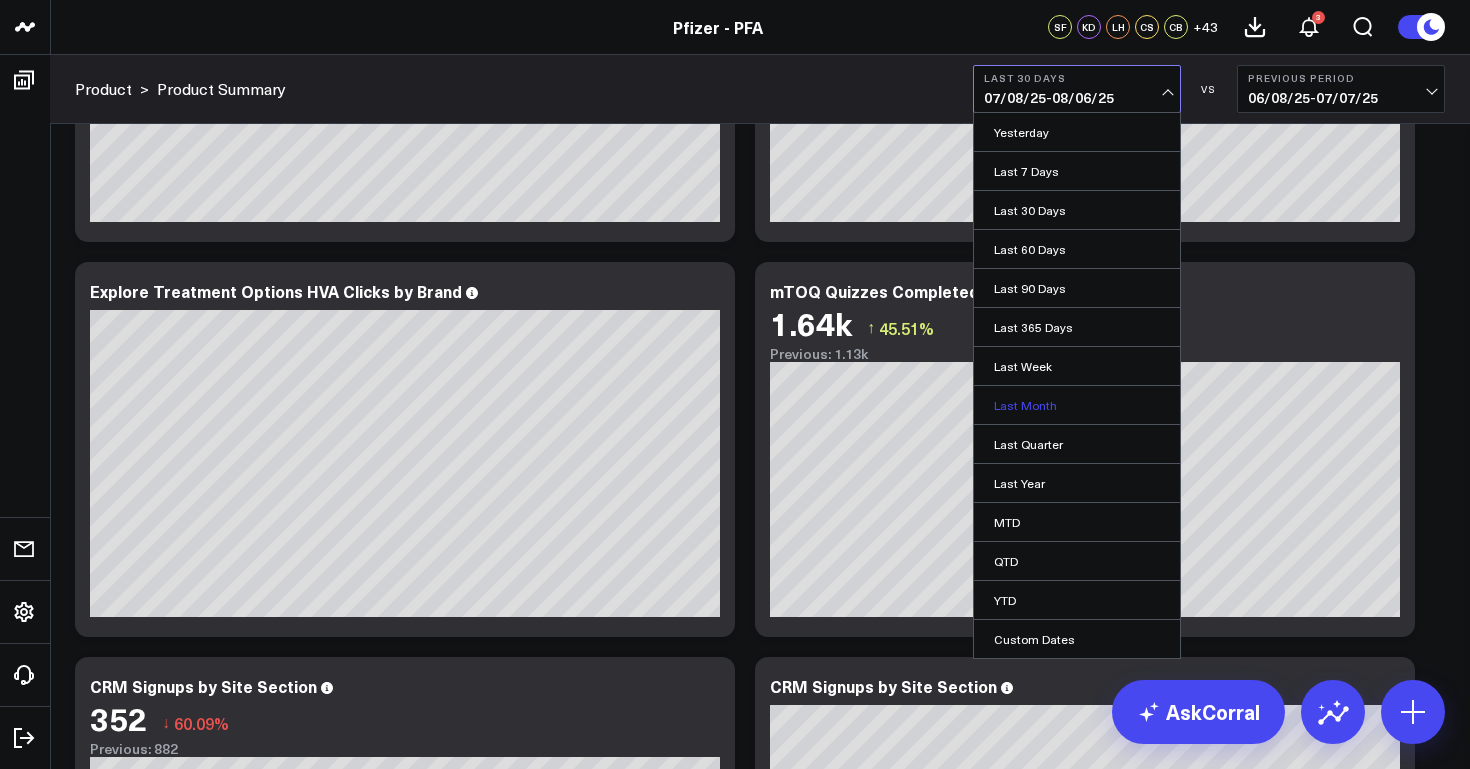 click on "Last Month" at bounding box center (1077, 405) 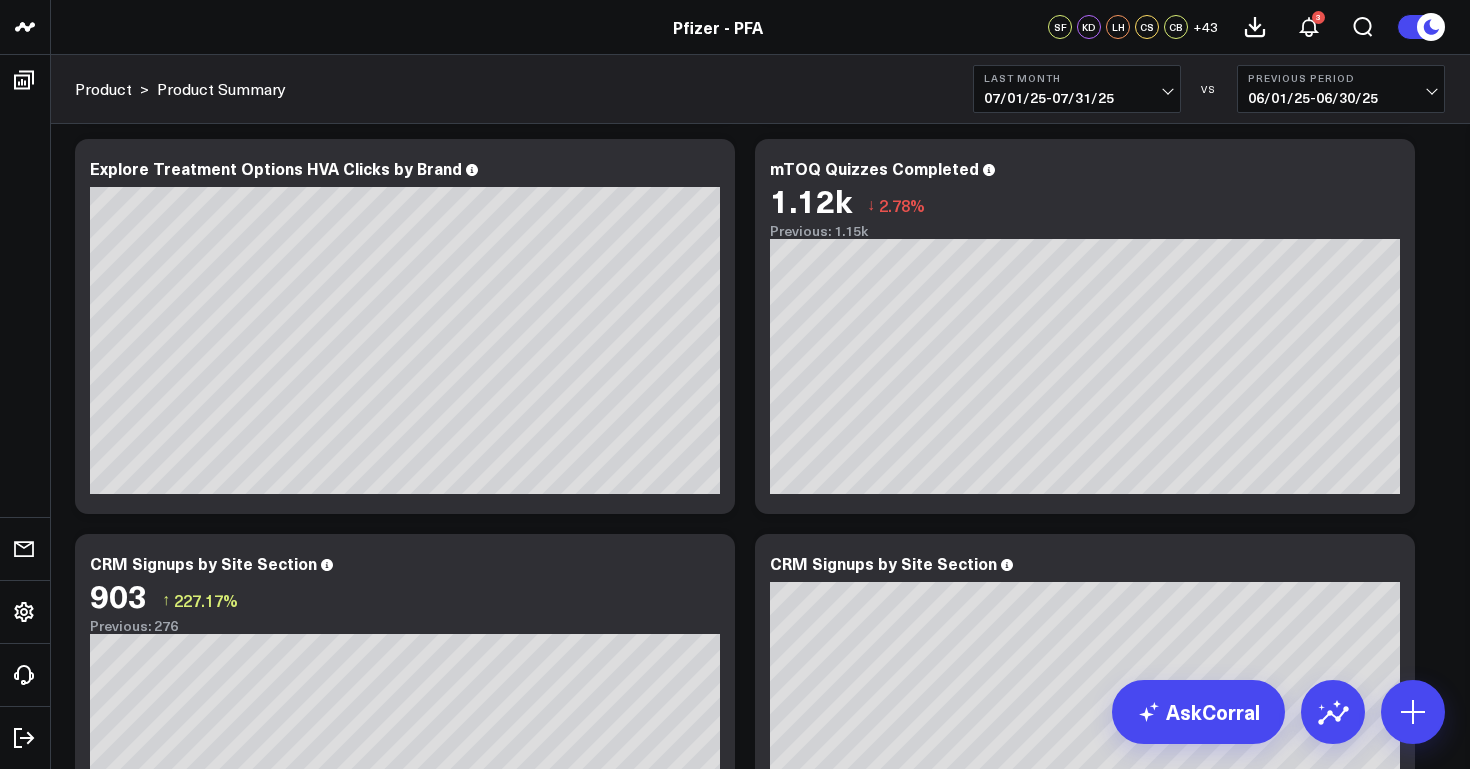 scroll, scrollTop: 2463, scrollLeft: 0, axis: vertical 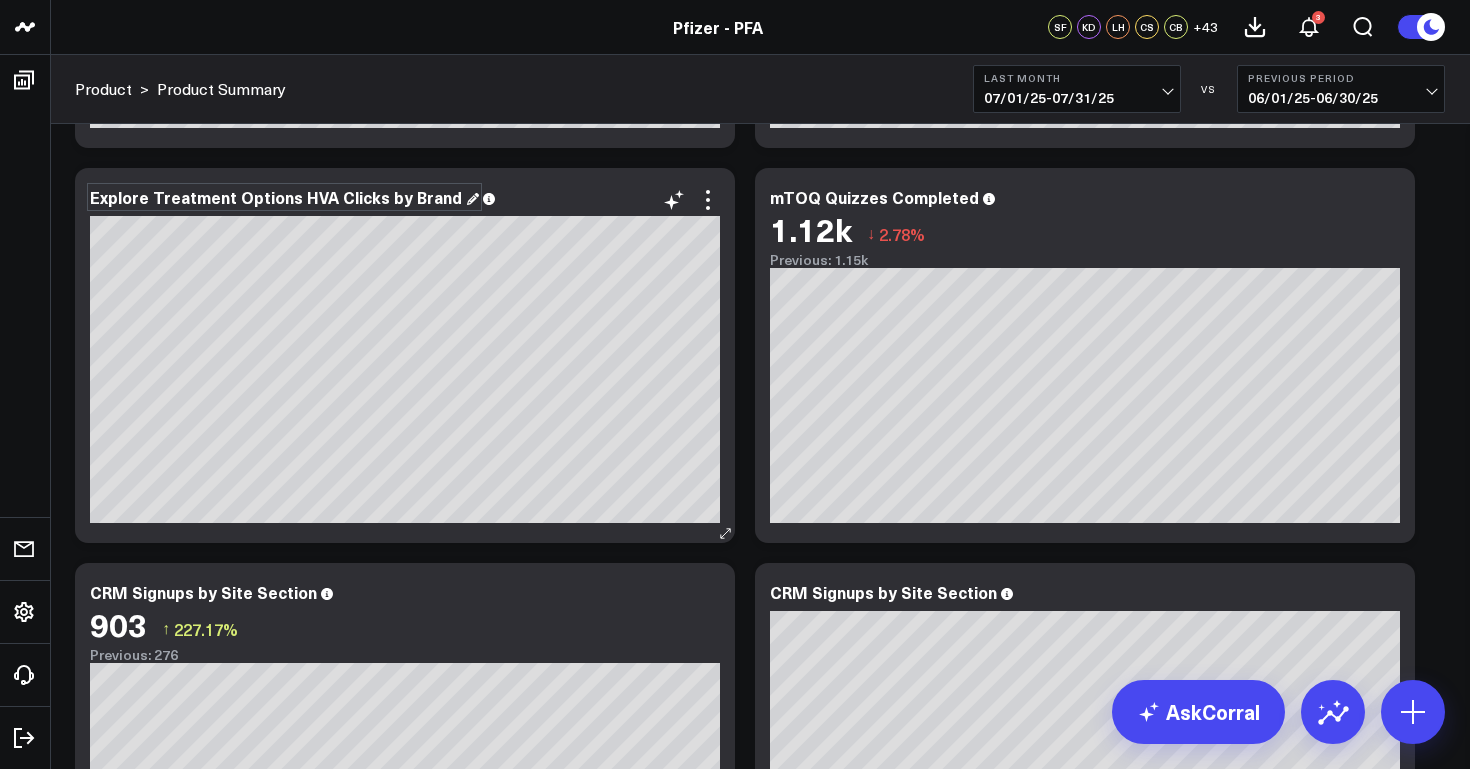 click on "Explore Treatment Options HVA Clicks by Brand" at bounding box center [284, 197] 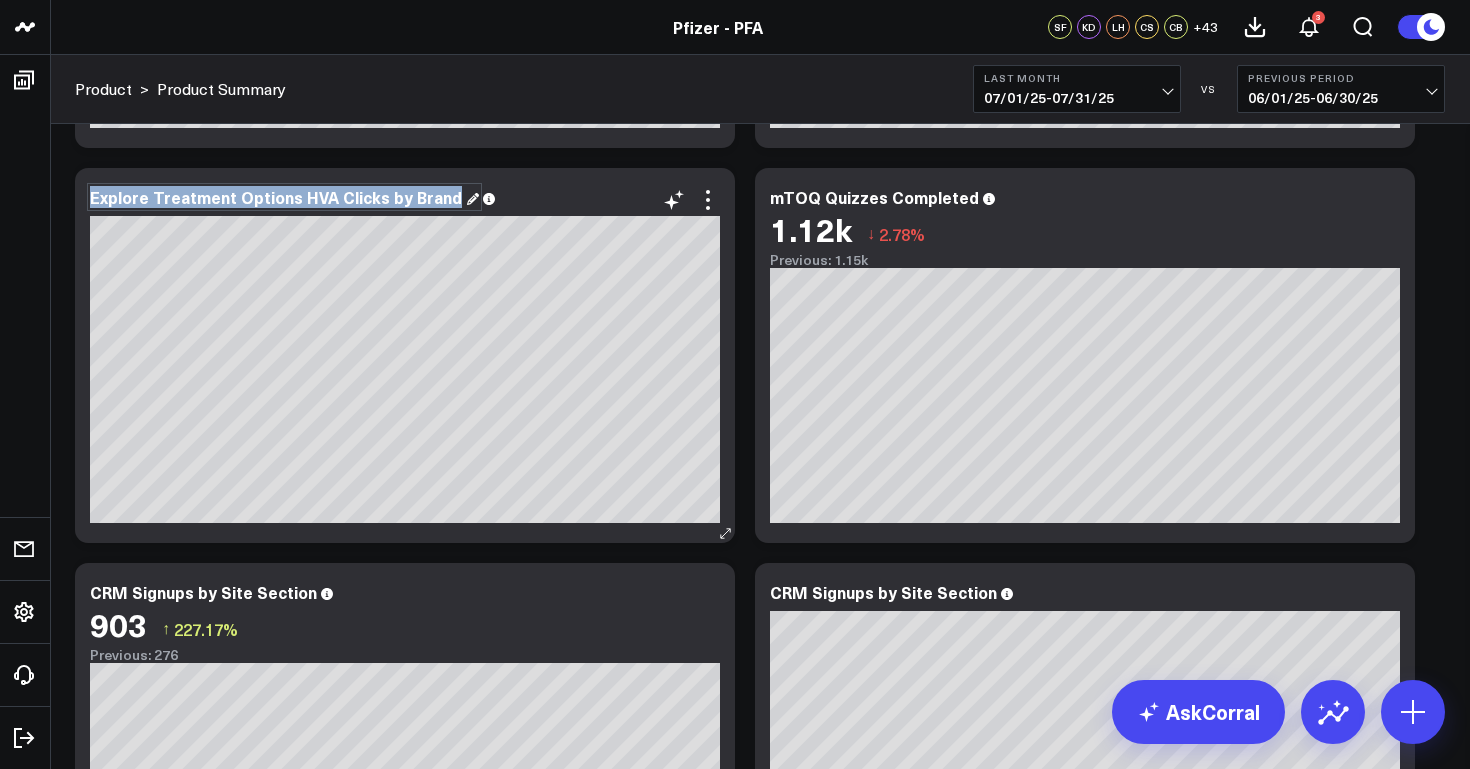 drag, startPoint x: 448, startPoint y: 196, endPoint x: 82, endPoint y: 199, distance: 366.0123 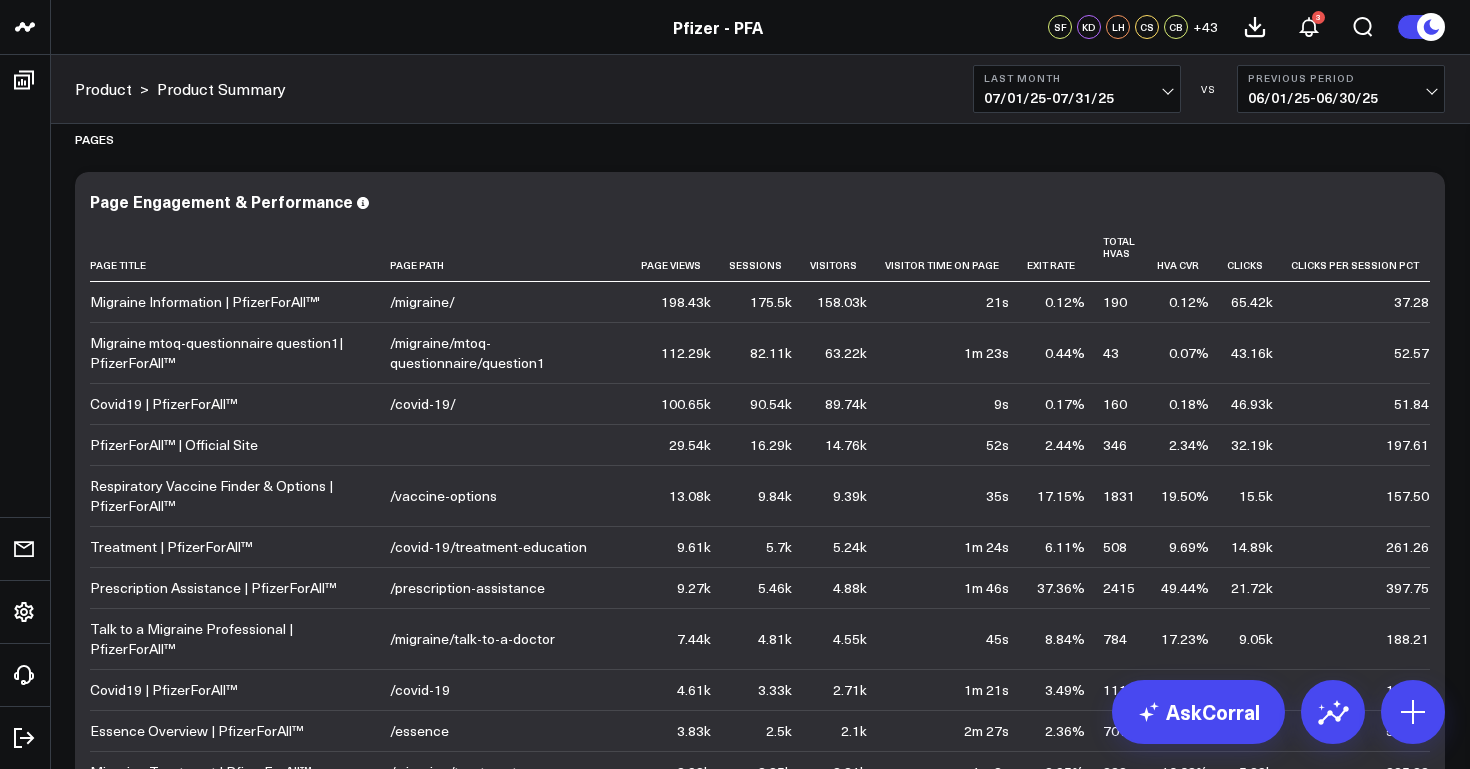 scroll, scrollTop: 3336, scrollLeft: 0, axis: vertical 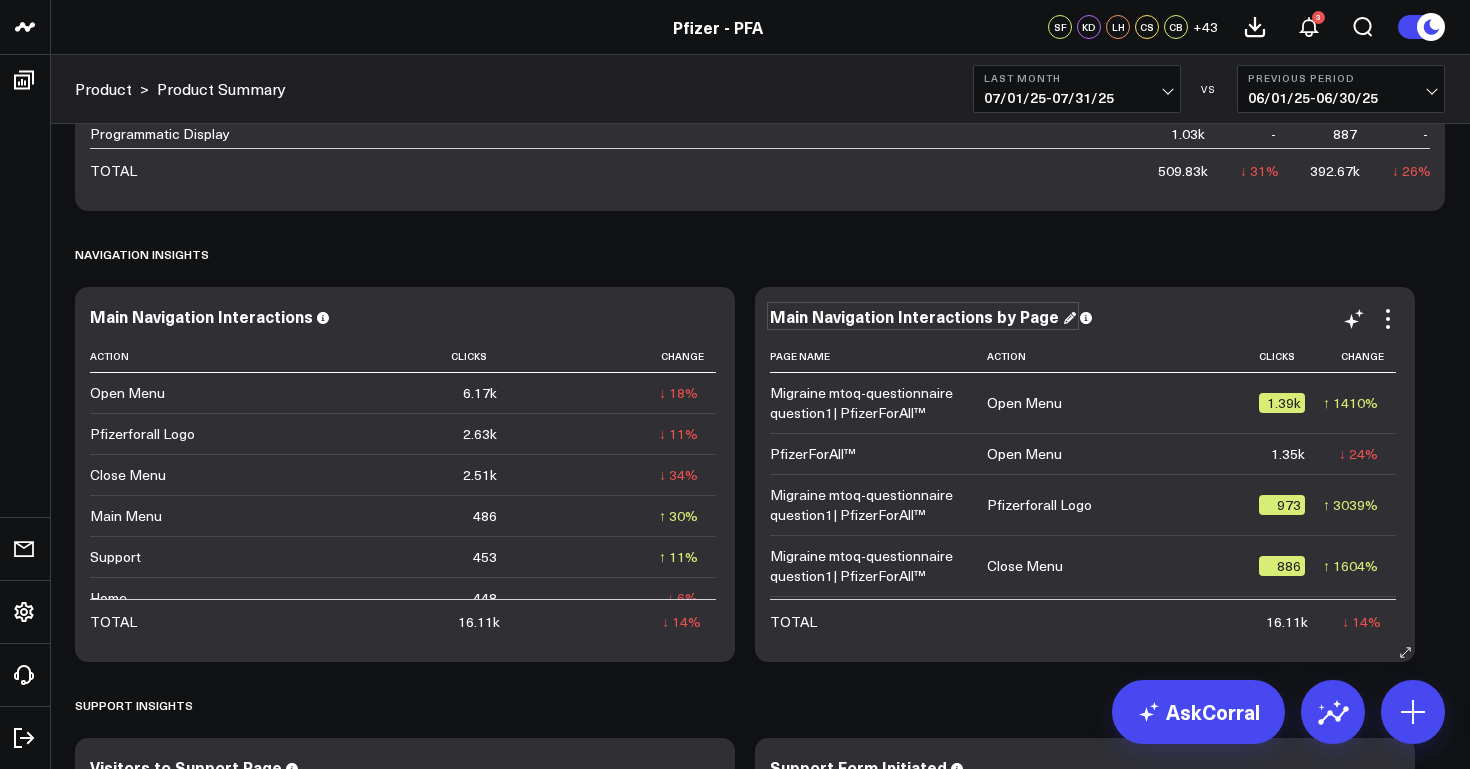 click on "Main Navigation Interactions by Page" at bounding box center [923, 316] 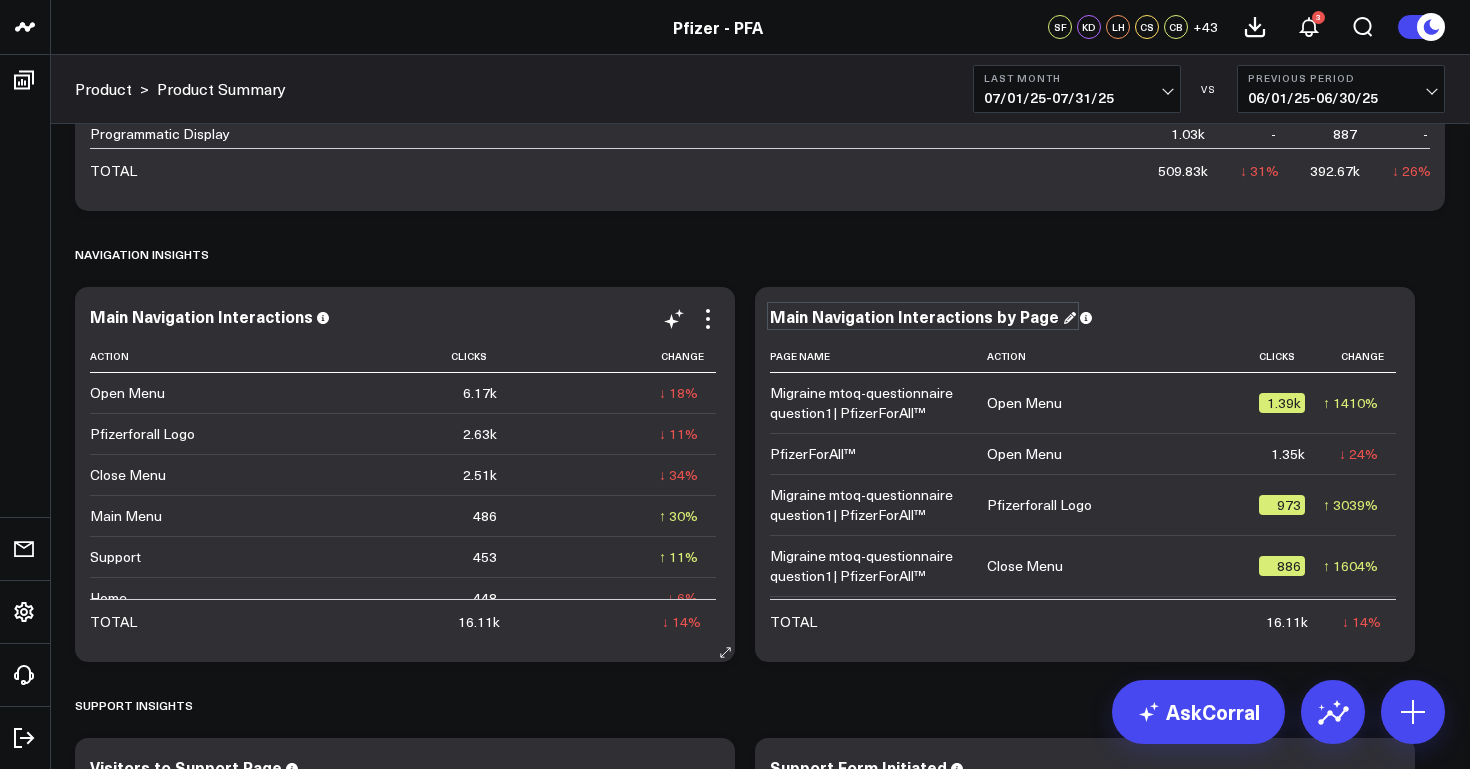 scroll, scrollTop: 5235, scrollLeft: 0, axis: vertical 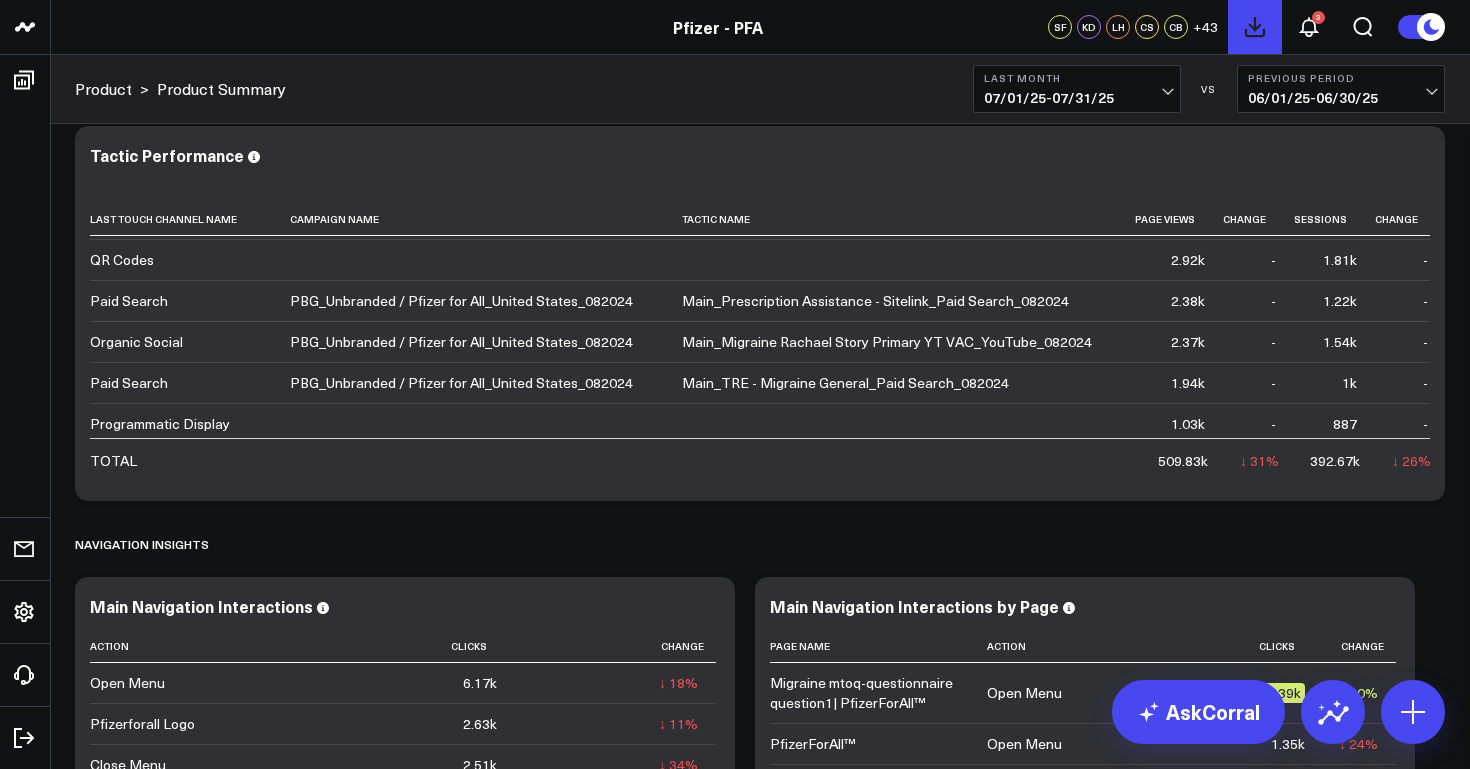 click 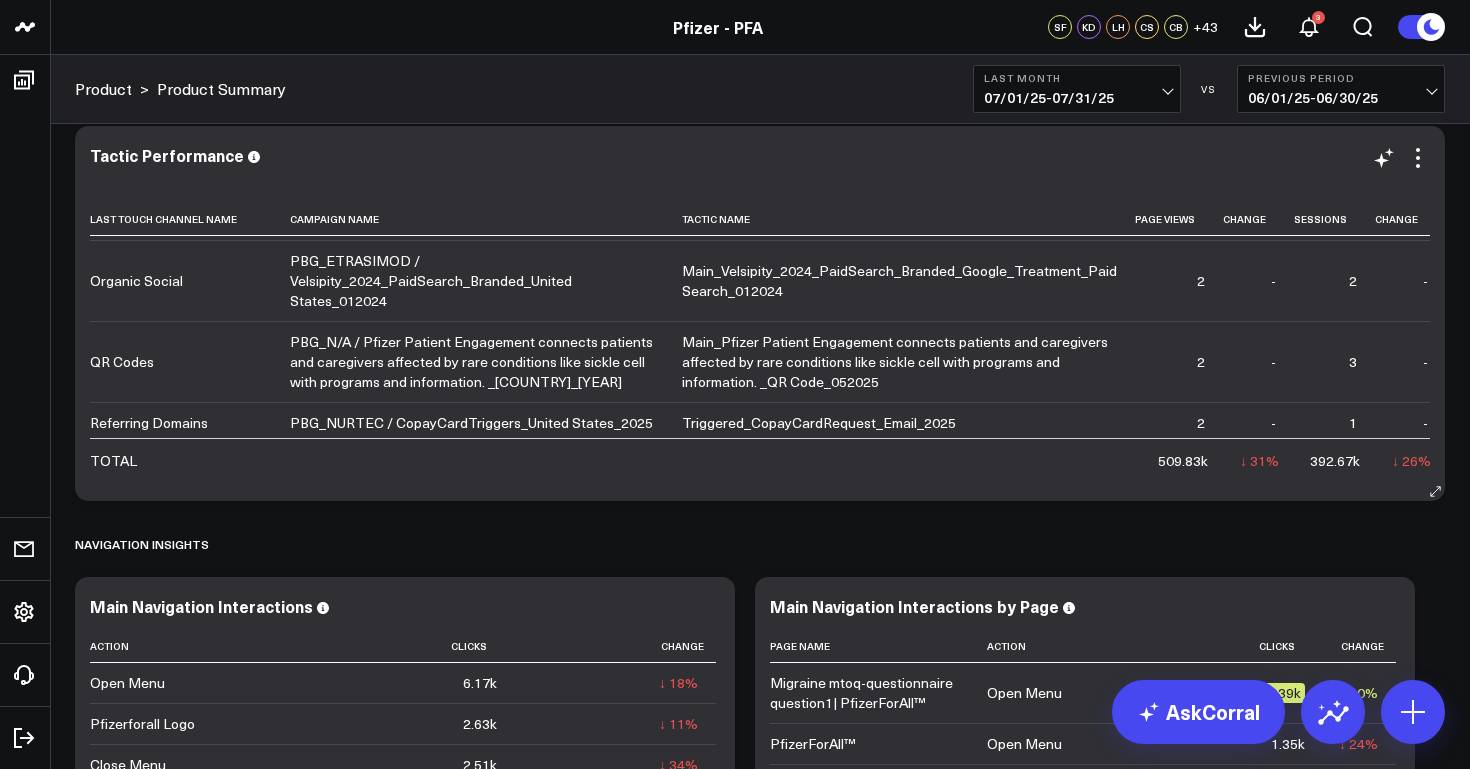 scroll, scrollTop: 5121, scrollLeft: 0, axis: vertical 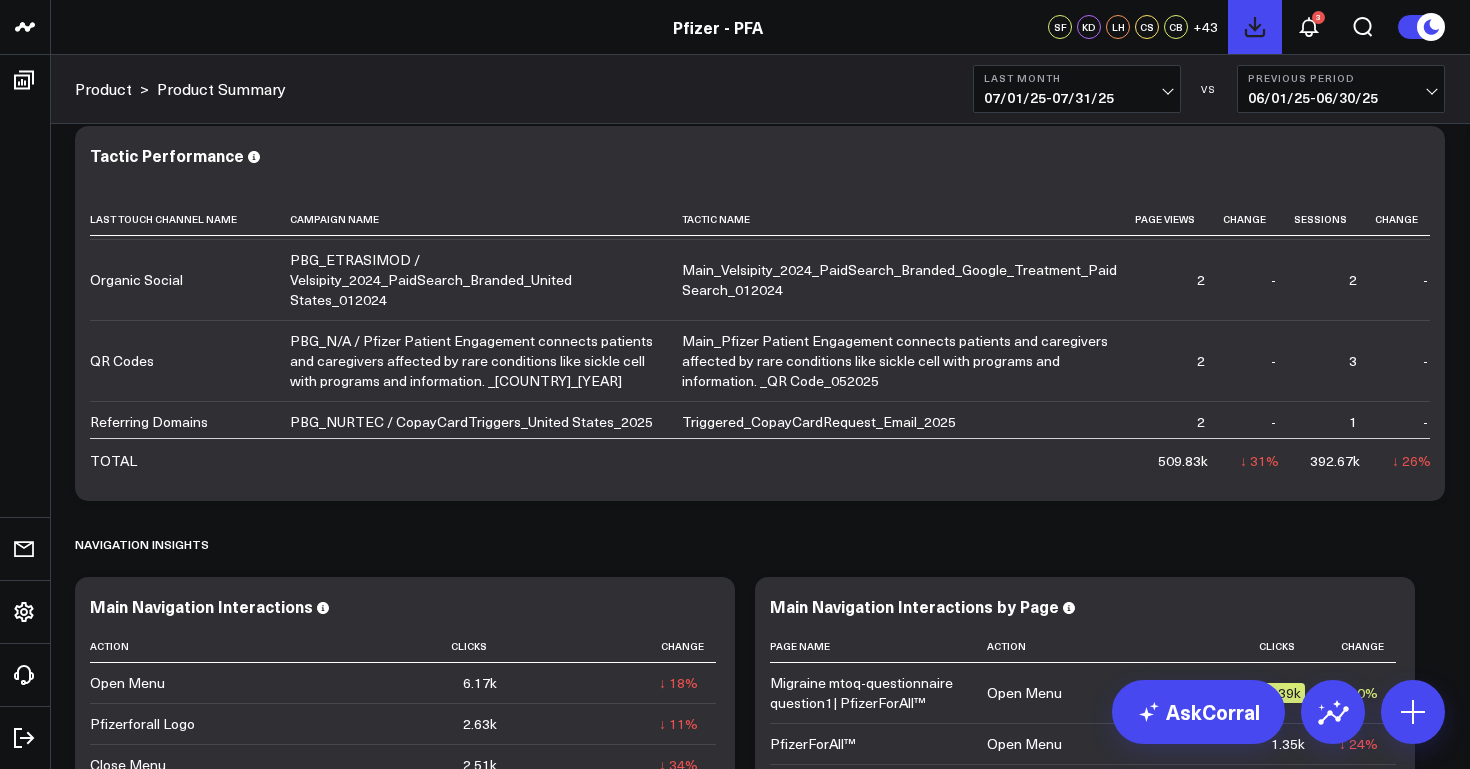 click 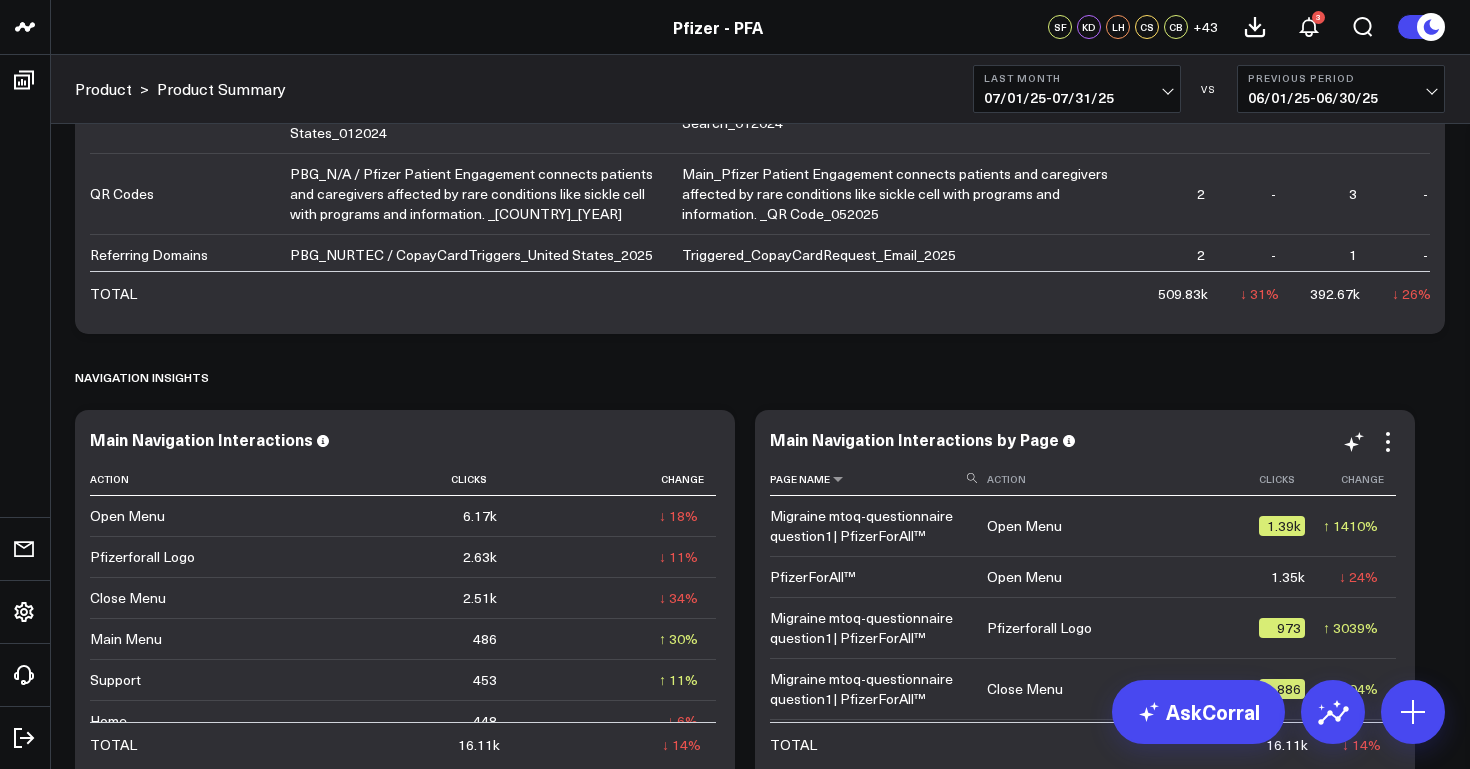 scroll, scrollTop: 5202, scrollLeft: 0, axis: vertical 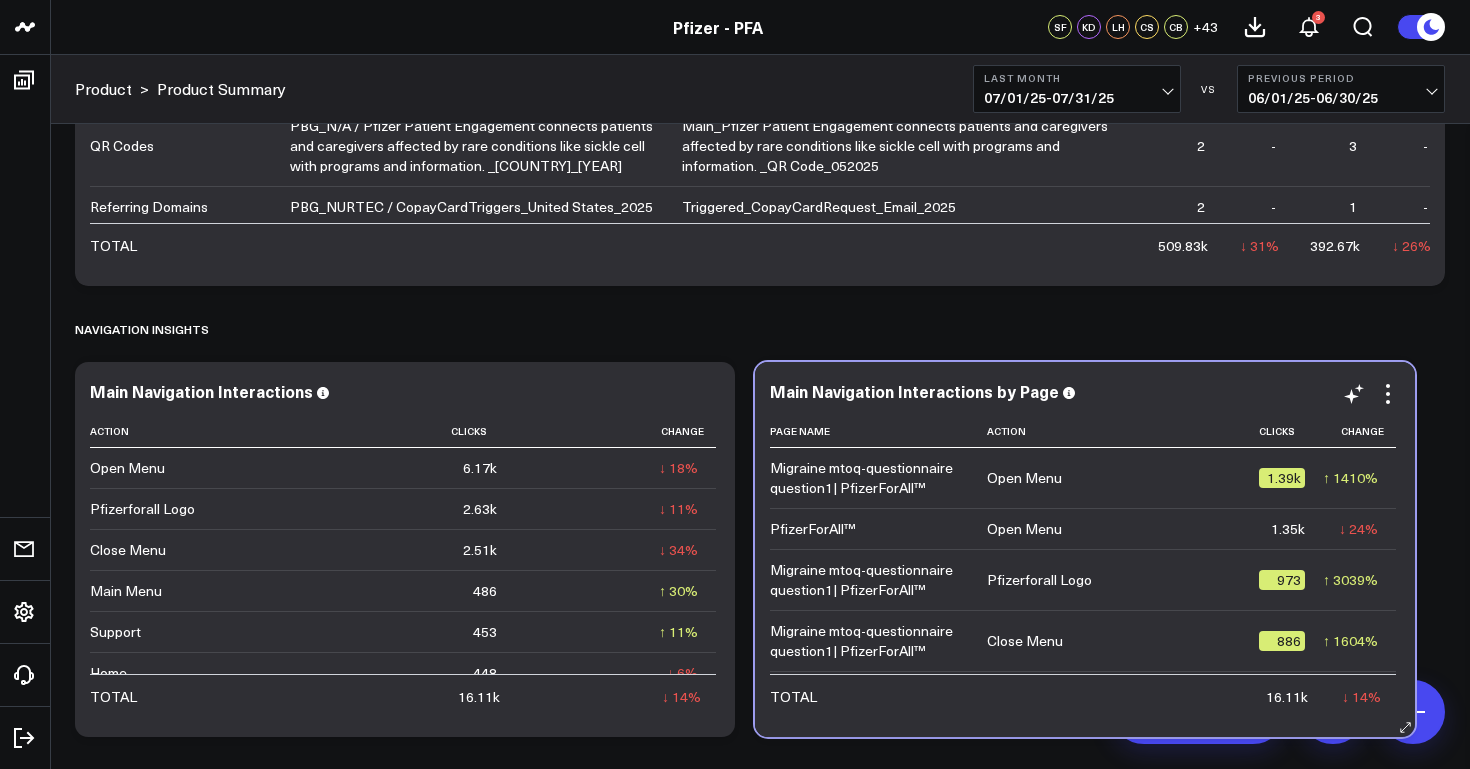 click on "Main Navigation Interactions by Page Page Name
Action Clicks Migraine mtoq-questionnaire question1| PfizerForAll™ Open Menu [NUMBER] ↑ [PERCENTAGE]% Previous [NUMBER] PfizerForAll™ Open Menu [NUMBER] ↓ [PERCENTAGE]% Previous [NUMBER] Migraine mtoq-questionnaire question1| PfizerForAll™ Pfizerforall Logo [NUMBER] ↑ [PERCENTAGE]% Previous [NUMBER] Migraine mtoq-questionnaire question1| PfizerForAll™ Close Menu [NUMBER] ↑ [PERCENTAGE]% Previous [NUMBER] Migraine Information Open Menu [NUMBER] ↓ [PERCENTAGE]% Previous [NUMBER] Migraine Information Pfizerforall Logo [NUMBER] ↓ [PERCENTAGE]% Previous [NUMBER] PfizerForAll™ Close Menu [NUMBER] ↓ [PERCENTAGE]% Previous [NUMBER] Prescription Assistance Open Menu [NUMBER] ↑ [PERCENTAGE]% Previous [NUMBER] PfizerForAll™ Pfizerforall Logo [NUMBER] ↓ [PERCENTAGE]% Previous [NUMBER] Covid19 Open Menu [NUMBER] ↑ [PERCENTAGE]% Previous [NUMBER] Migraine Information Close Menu [NUMBER] ↓ [PERCENTAGE]% Previous [NUMBER] Respiratory Vaccine Finder & Options Open Menu [NUMBER] ↑ [PERCENTAGE]% Previous [NUMBER] PfizerForAll™ [NUMBER]" at bounding box center (1085, 549) 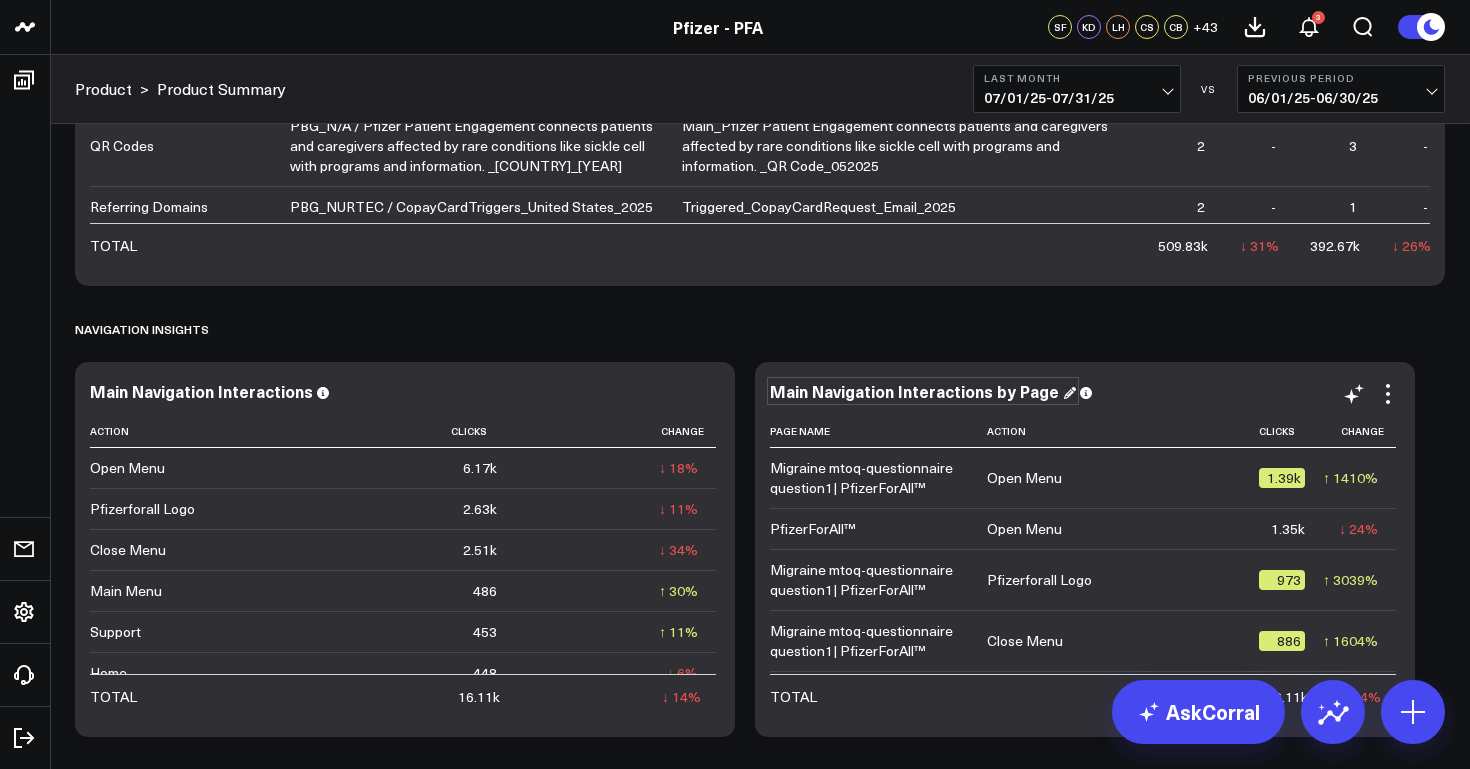click on "Main Navigation Interactions by Page" at bounding box center (923, 391) 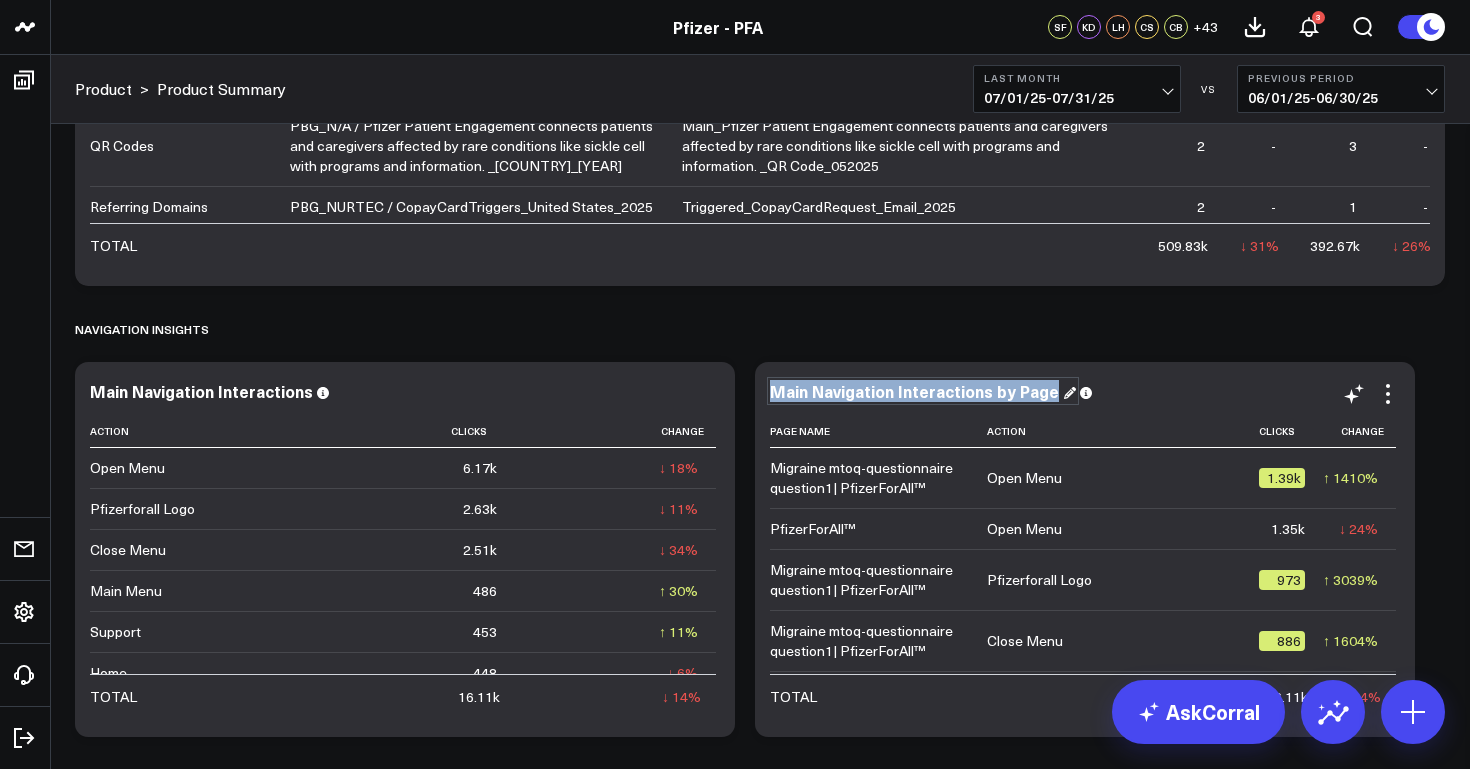 drag, startPoint x: 1048, startPoint y: 393, endPoint x: 763, endPoint y: 392, distance: 285.00174 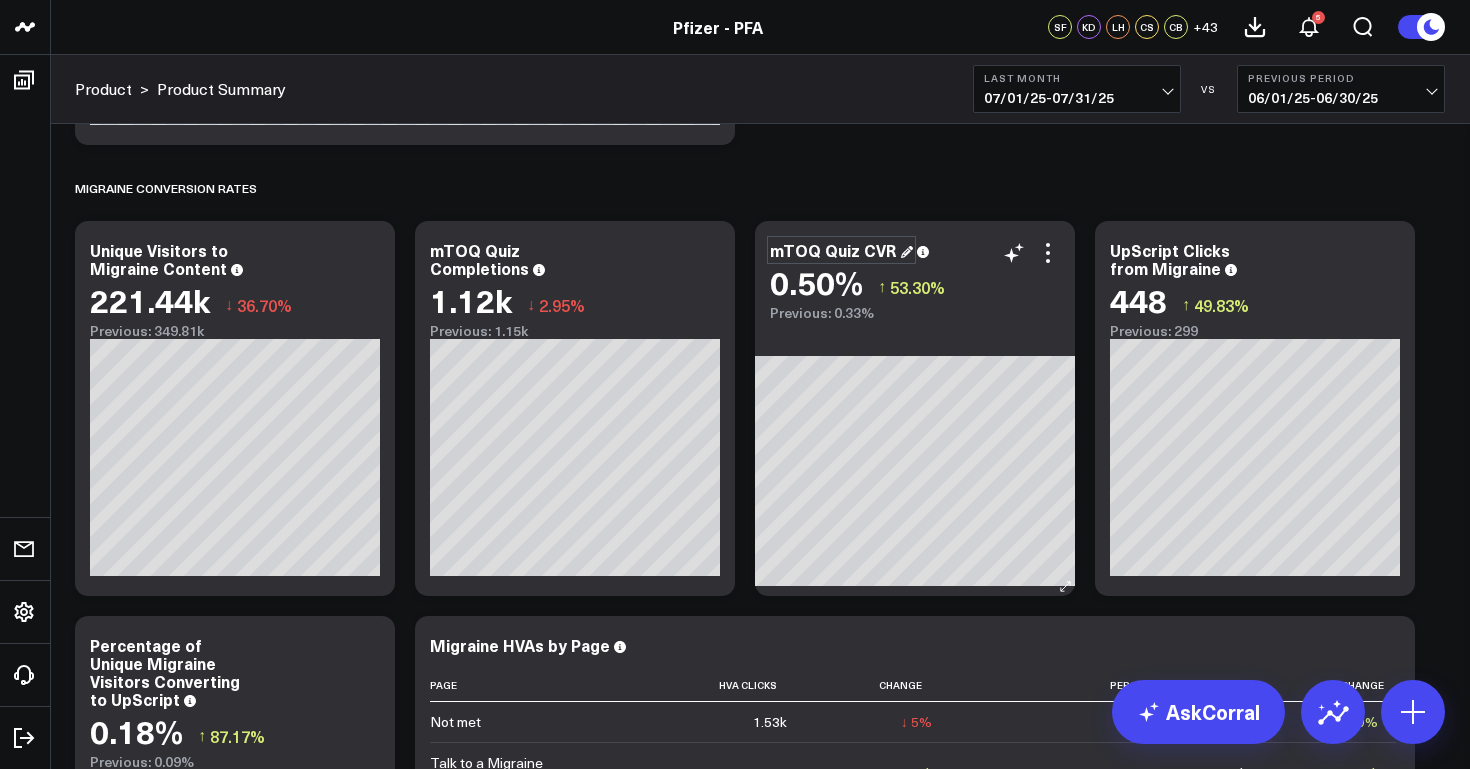 scroll, scrollTop: 6658, scrollLeft: 0, axis: vertical 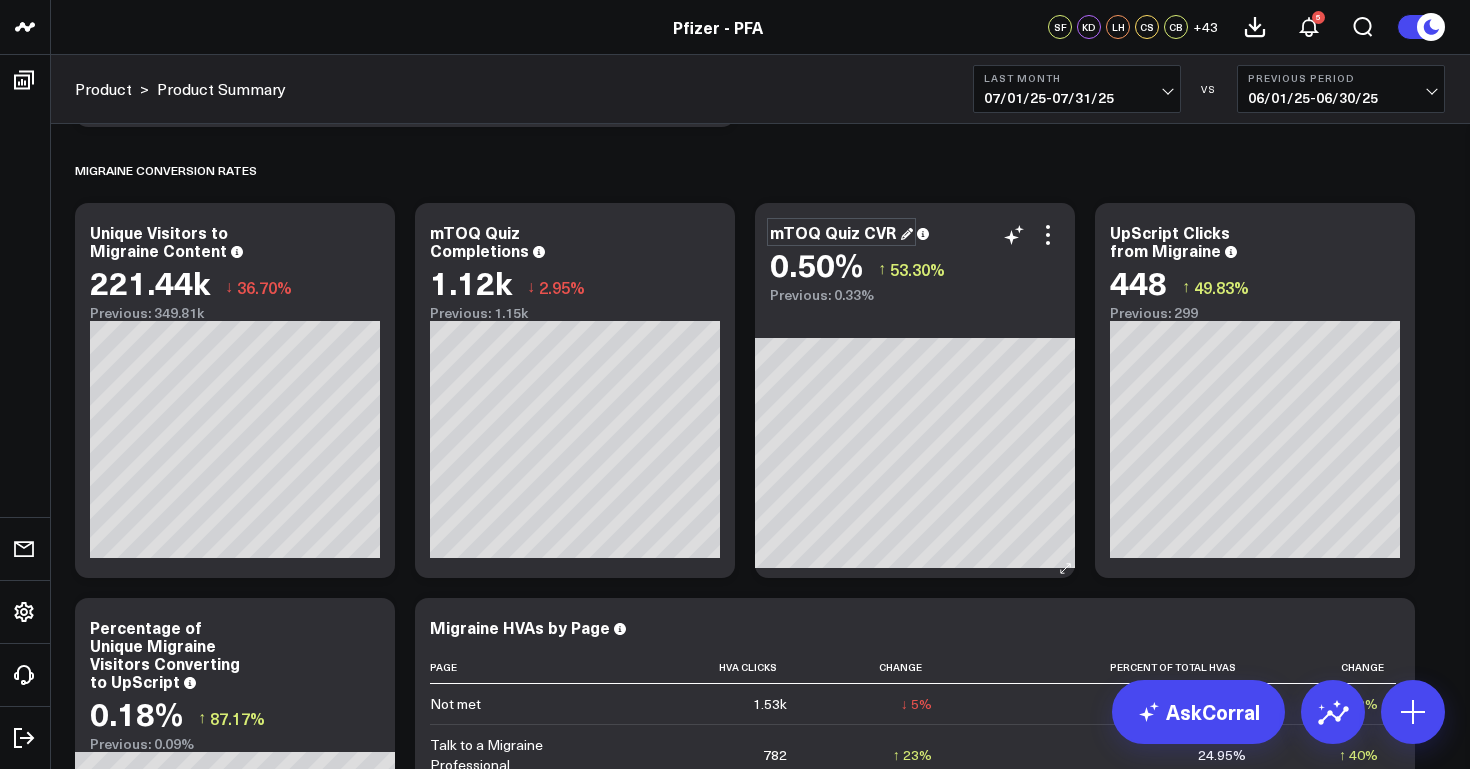 click on "mTOQ Quiz CVR" at bounding box center [841, 232] 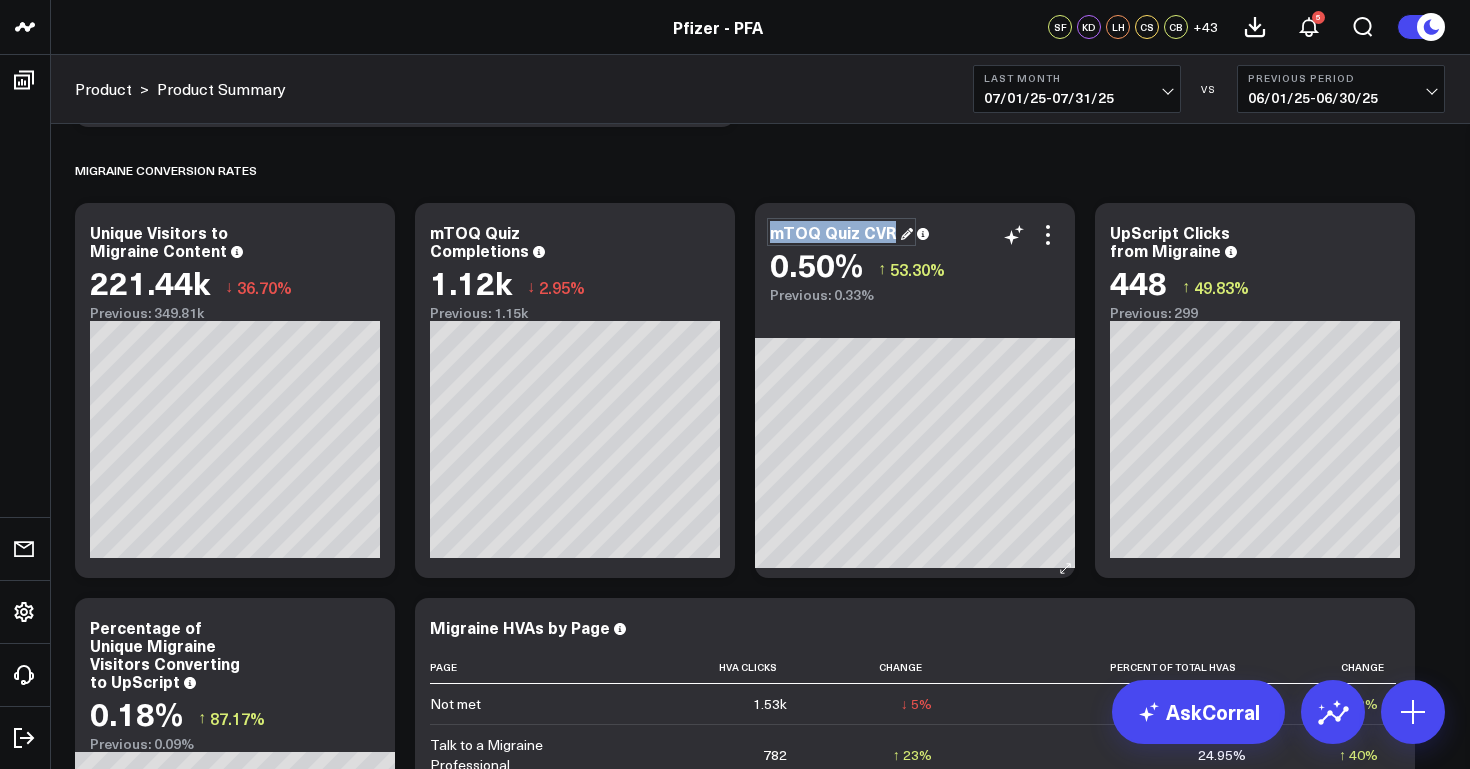 drag, startPoint x: 893, startPoint y: 237, endPoint x: 769, endPoint y: 238, distance: 124.004036 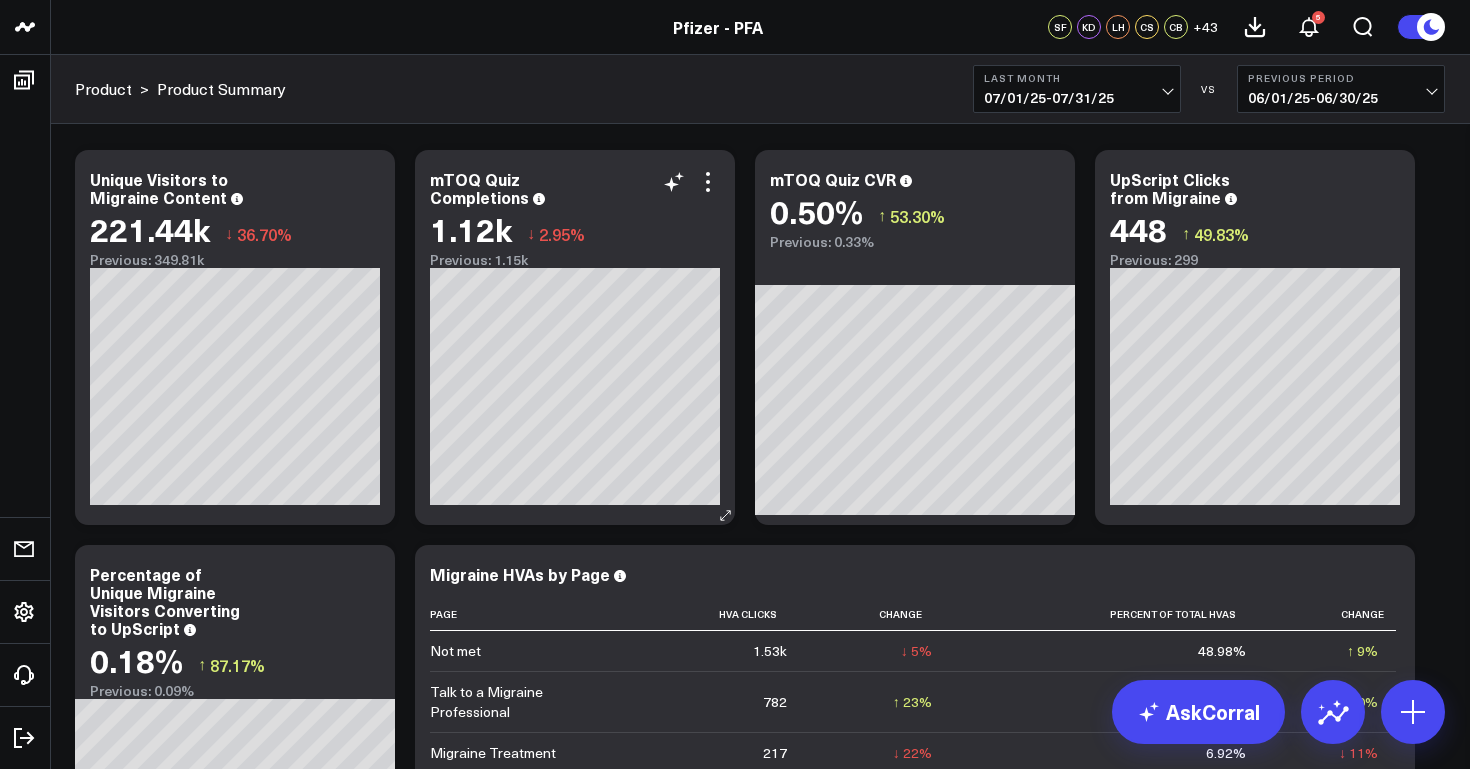 scroll, scrollTop: 6904, scrollLeft: 0, axis: vertical 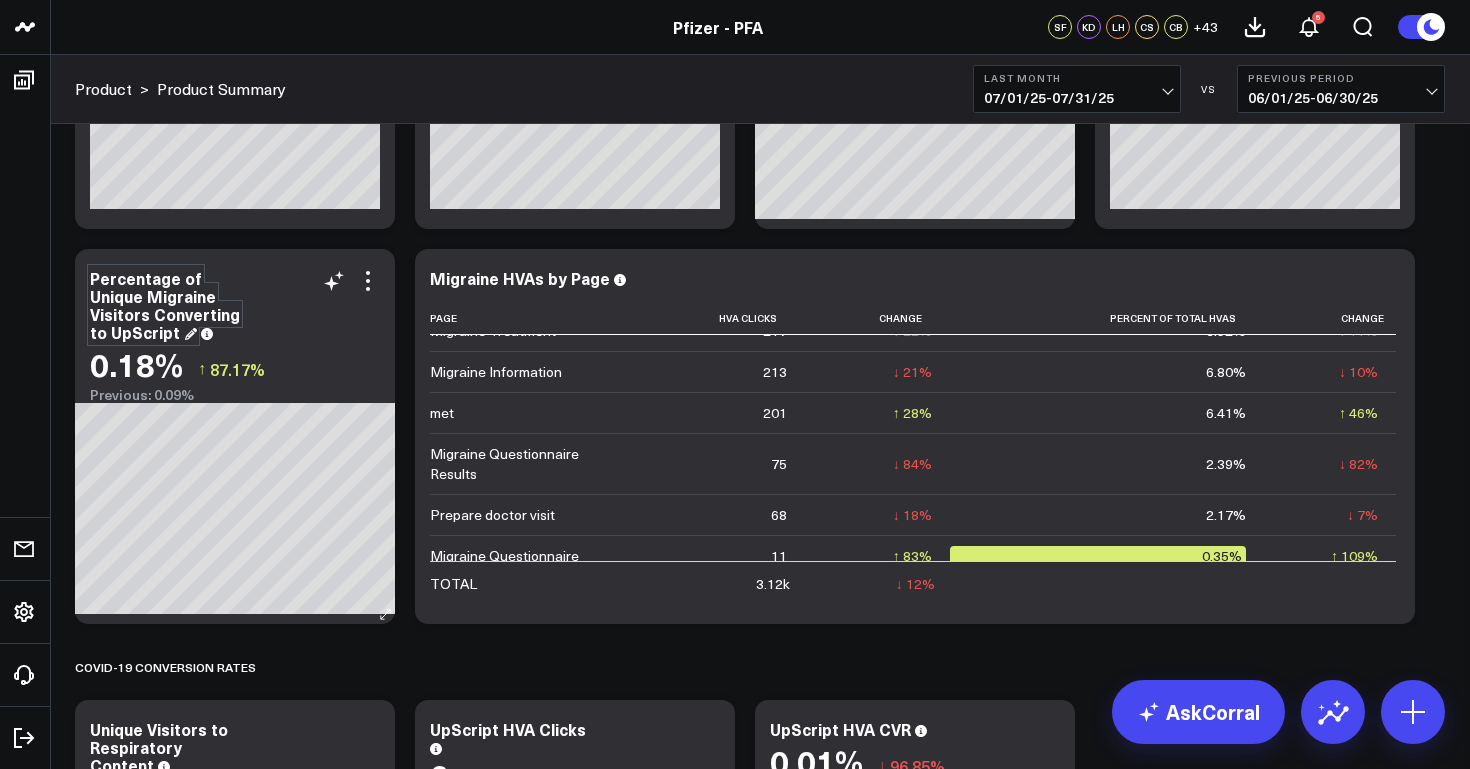 drag, startPoint x: 176, startPoint y: 334, endPoint x: 165, endPoint y: 331, distance: 11.401754 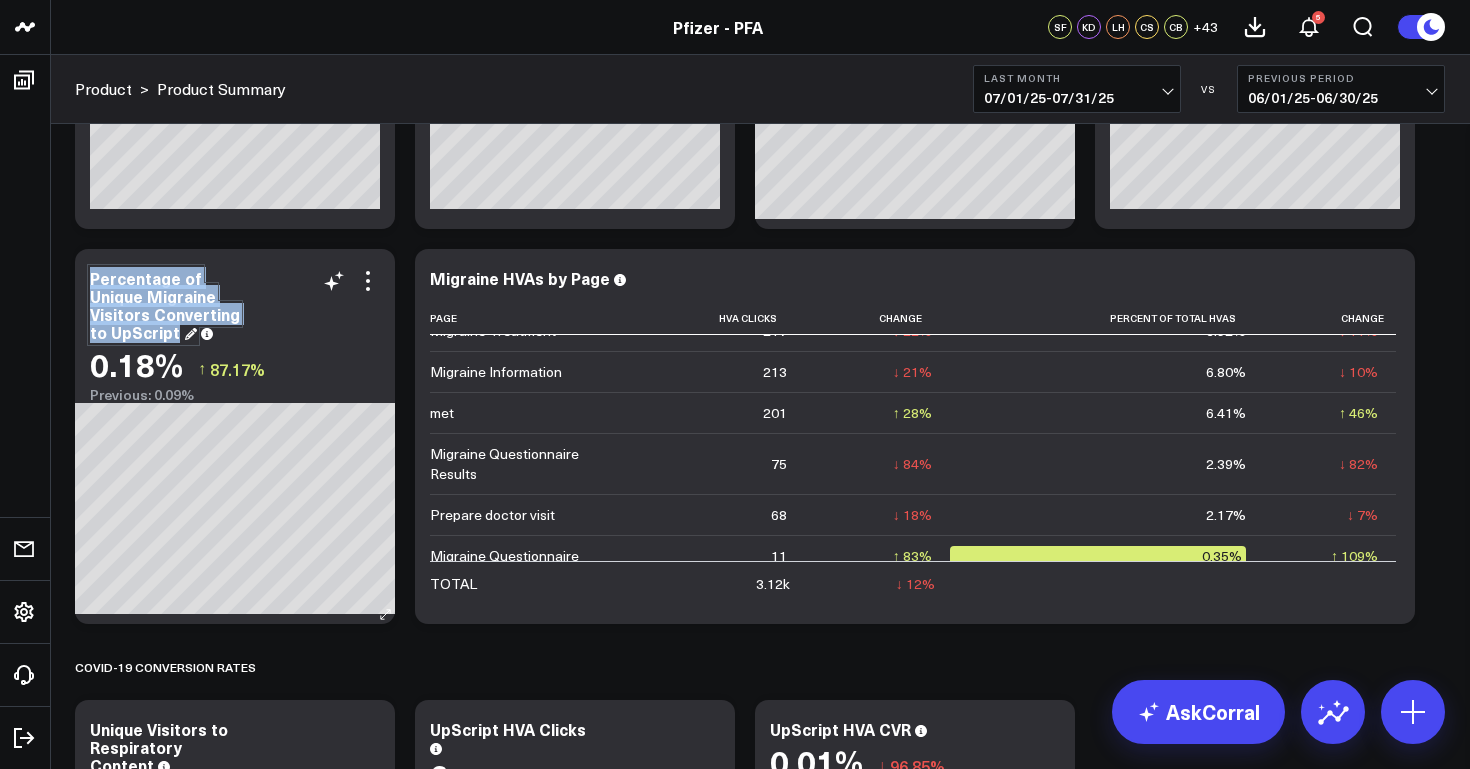 drag, startPoint x: 178, startPoint y: 330, endPoint x: 90, endPoint y: 278, distance: 102.21546 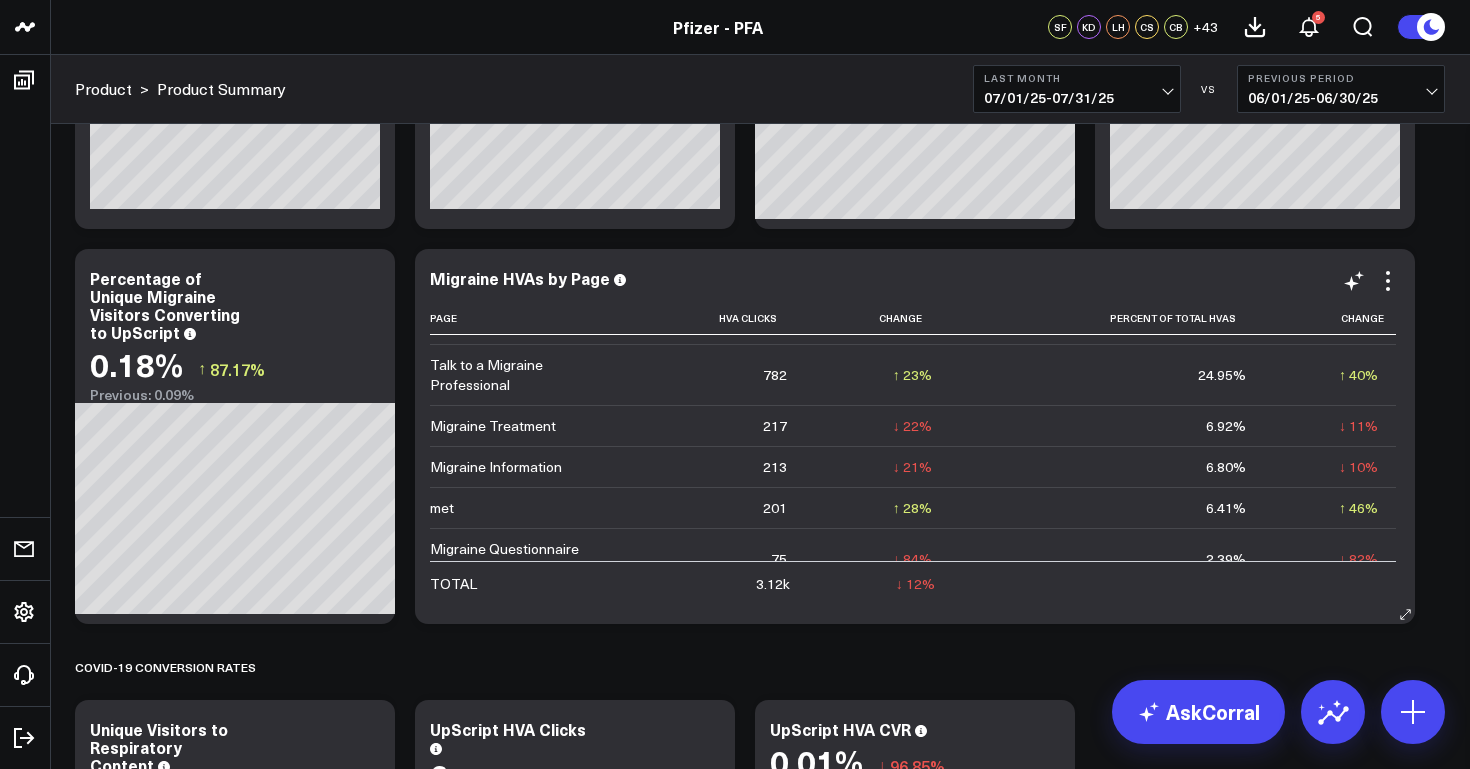 scroll, scrollTop: 0, scrollLeft: 0, axis: both 